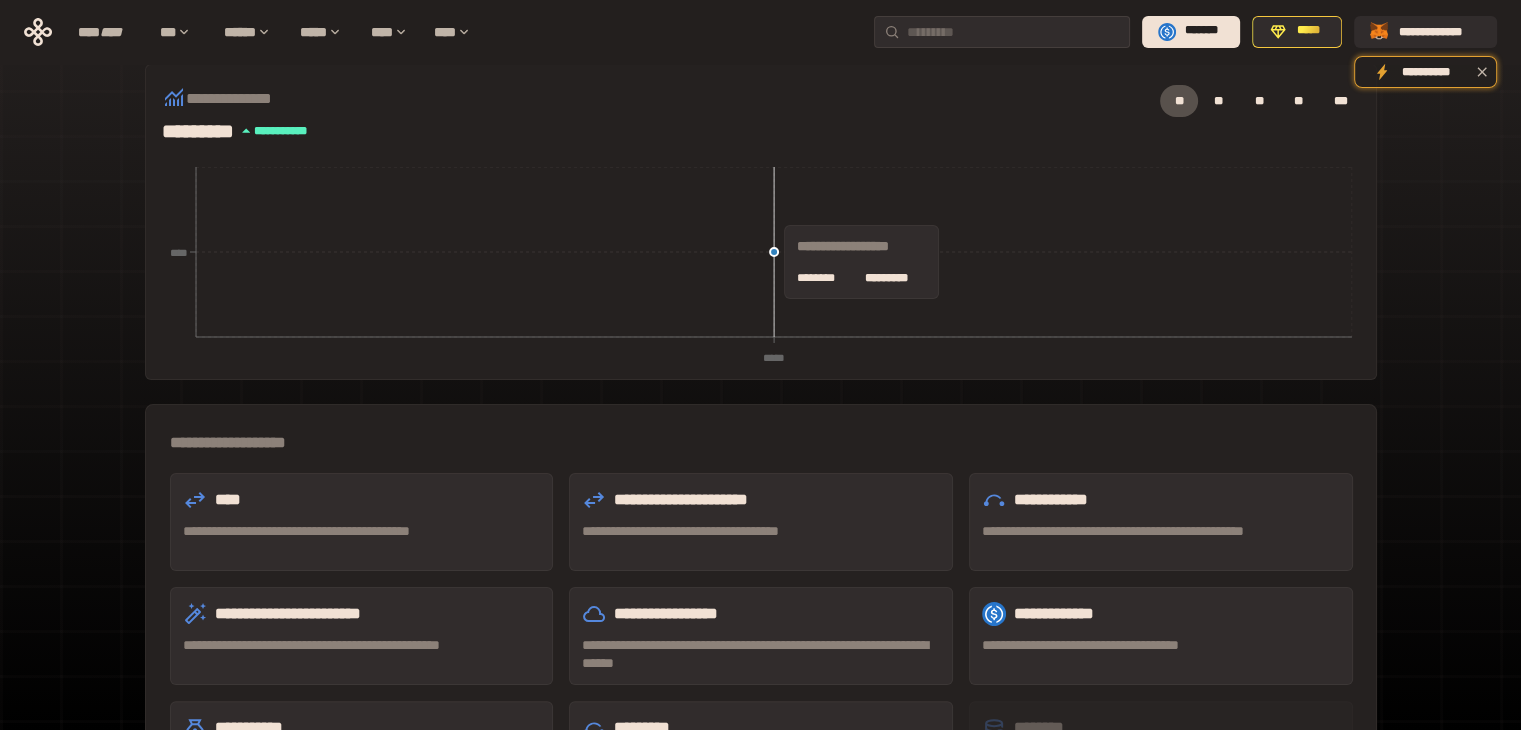 scroll, scrollTop: 300, scrollLeft: 0, axis: vertical 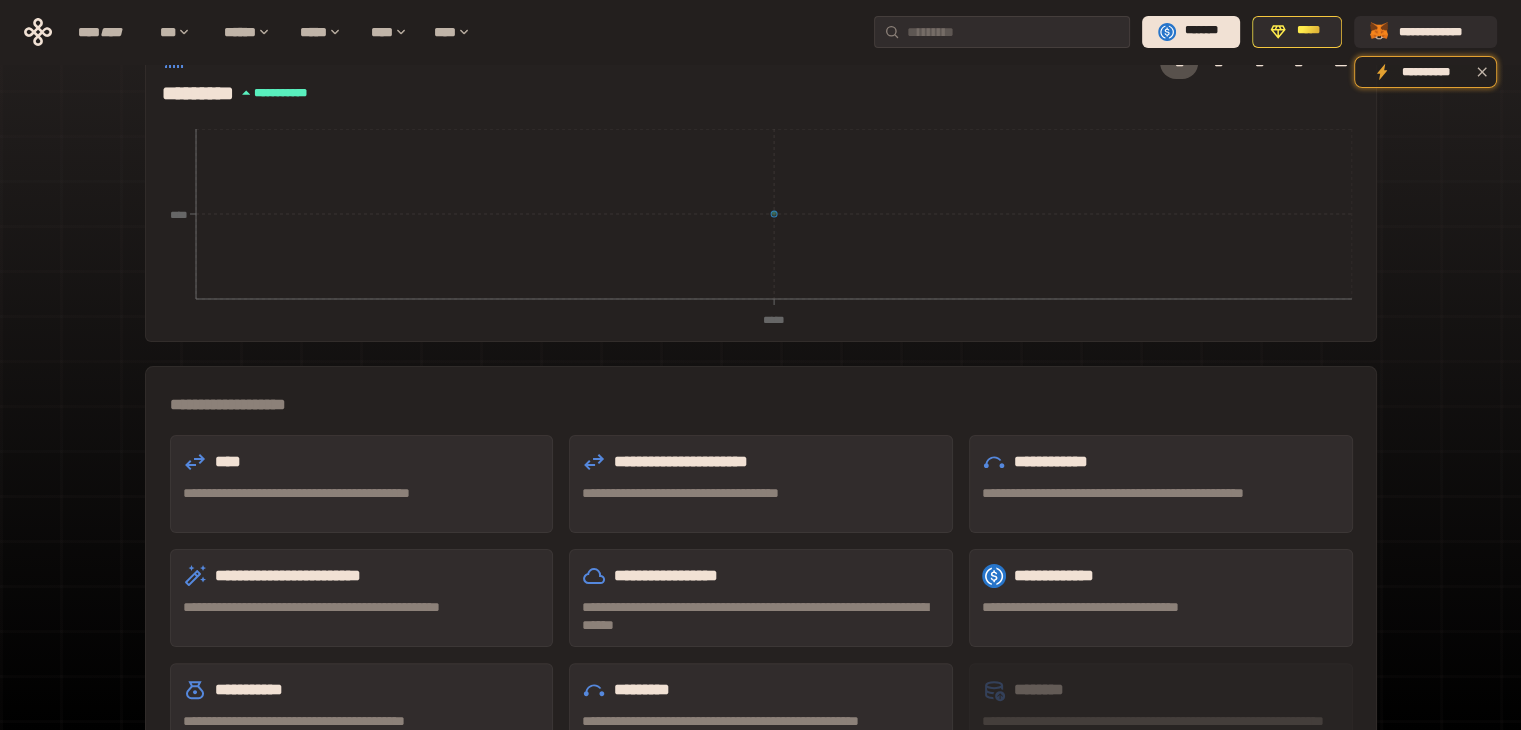 click on "**********" at bounding box center (362, 576) 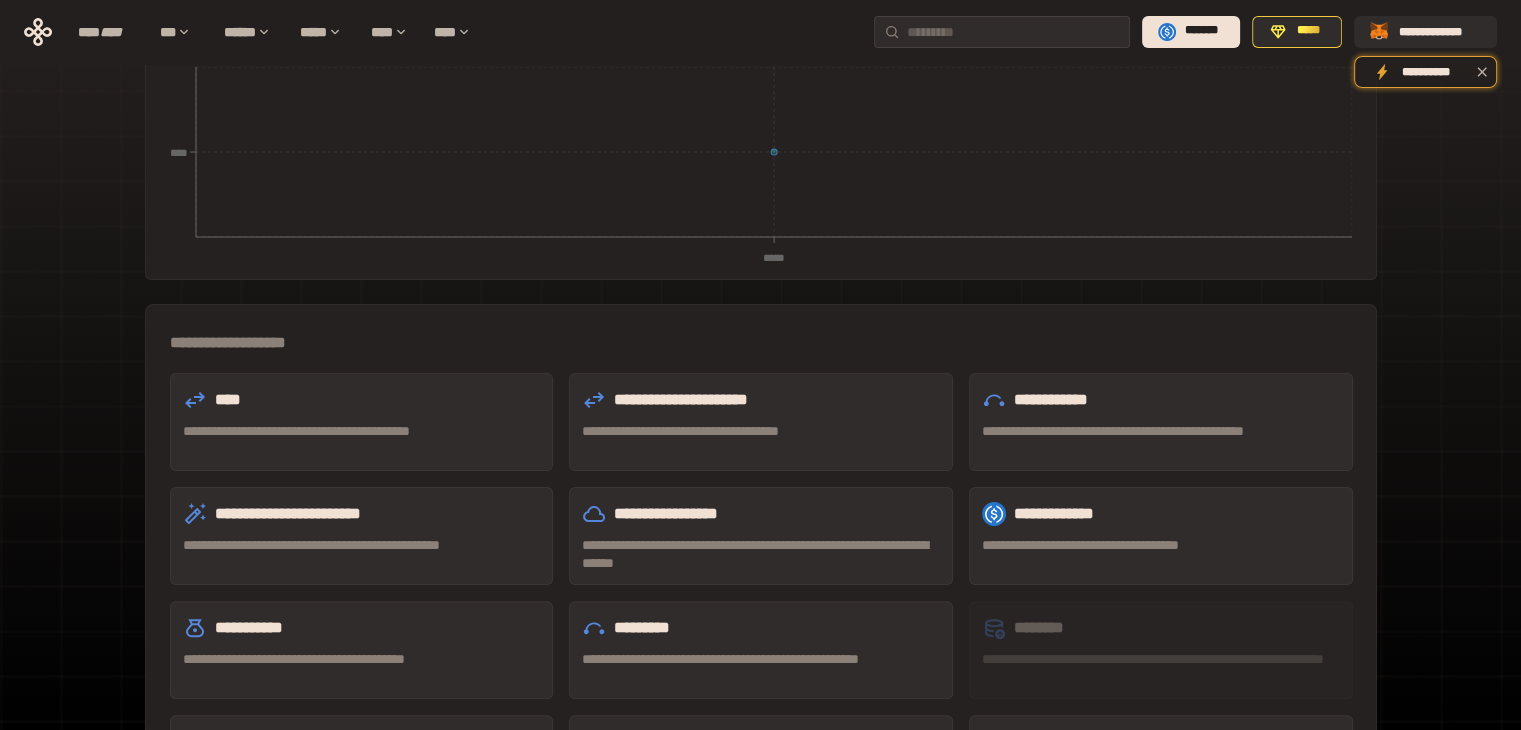 scroll, scrollTop: 475, scrollLeft: 0, axis: vertical 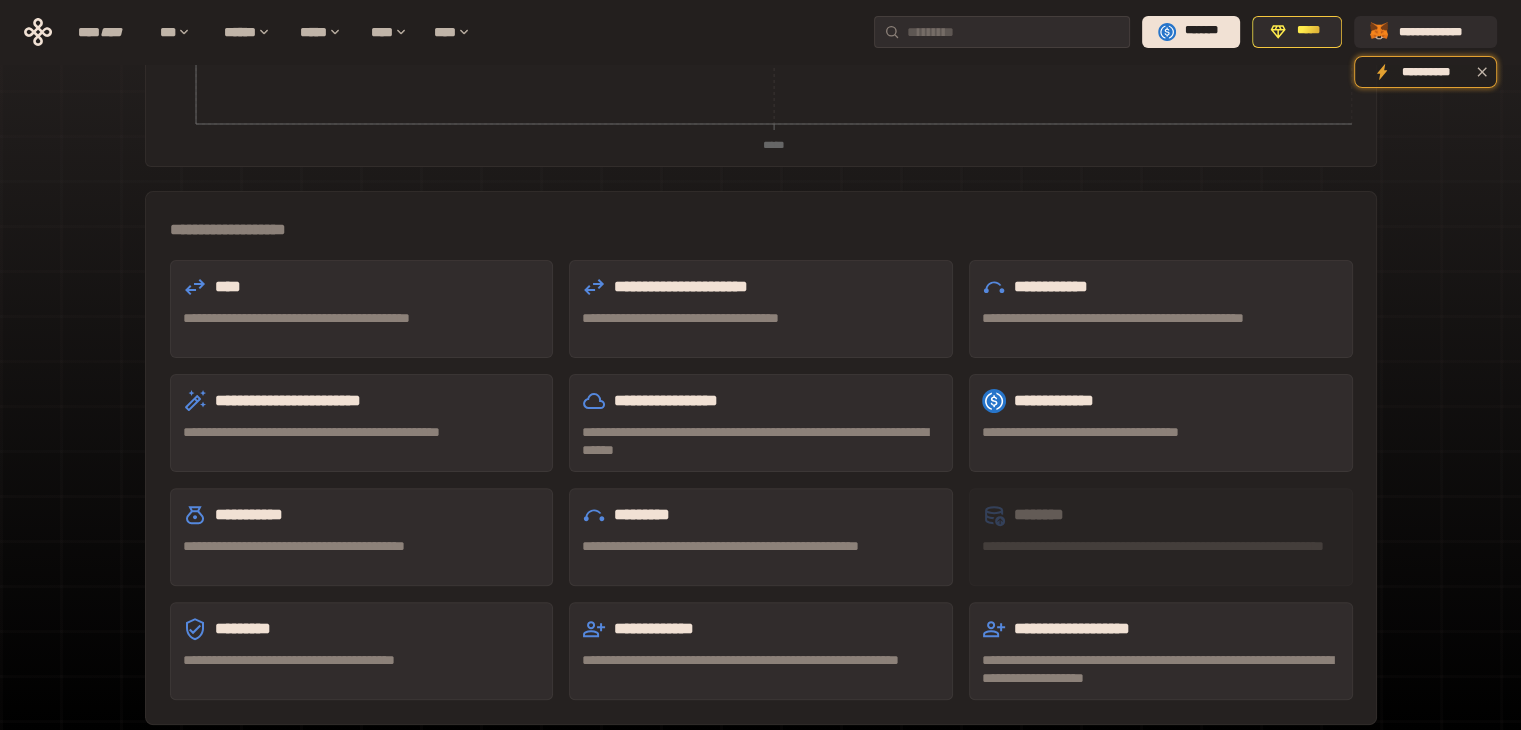 click on "*********" at bounding box center (362, 629) 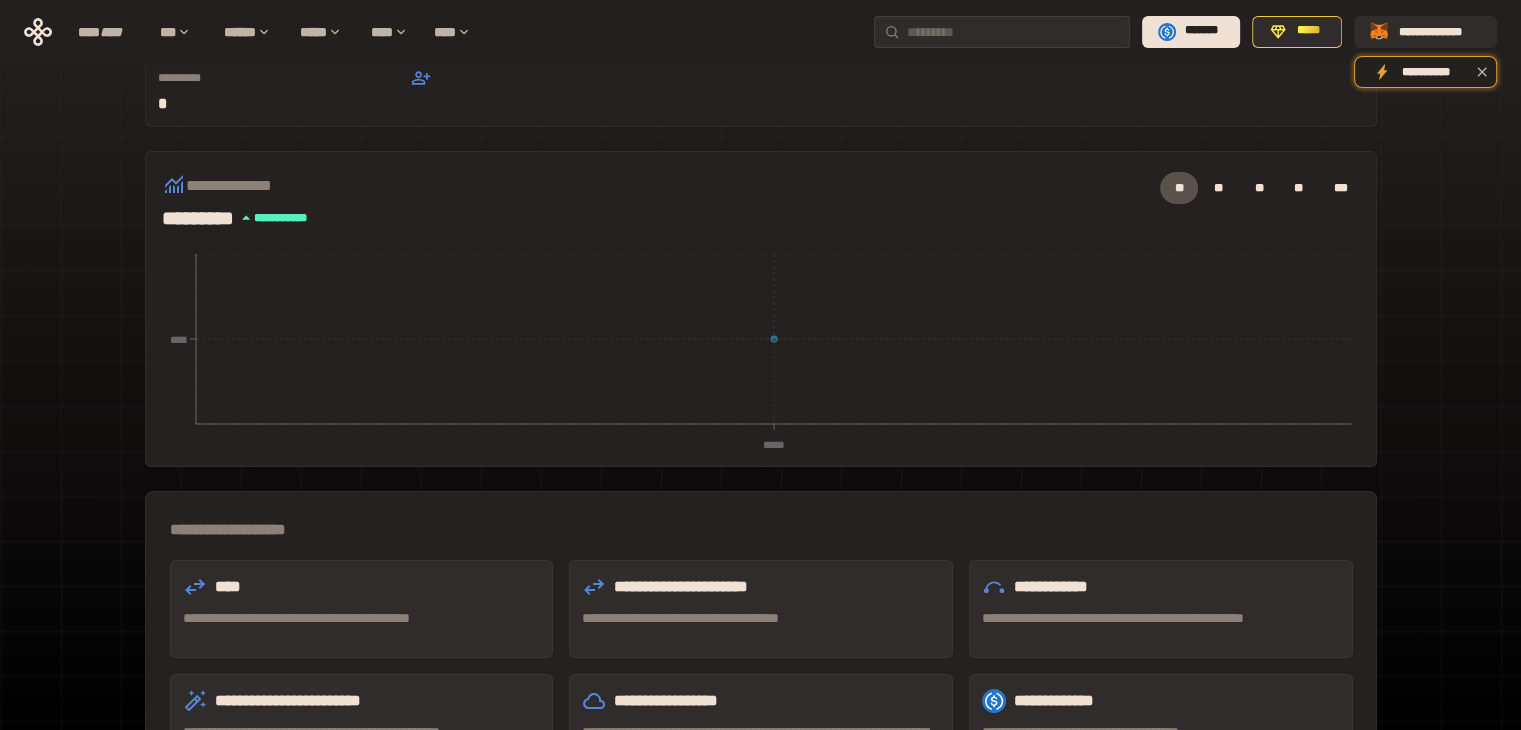 scroll, scrollTop: 0, scrollLeft: 0, axis: both 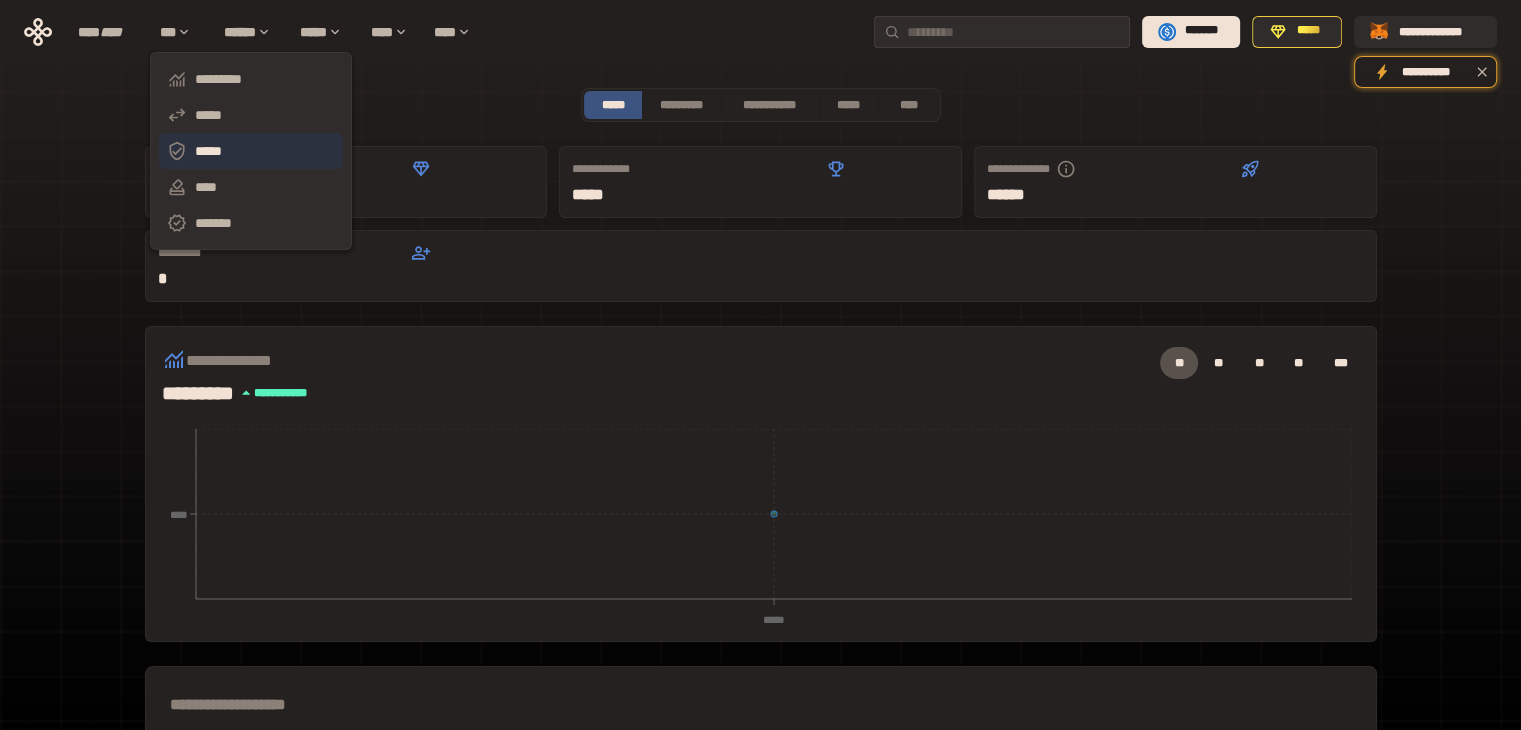 click on "*****" at bounding box center (251, 151) 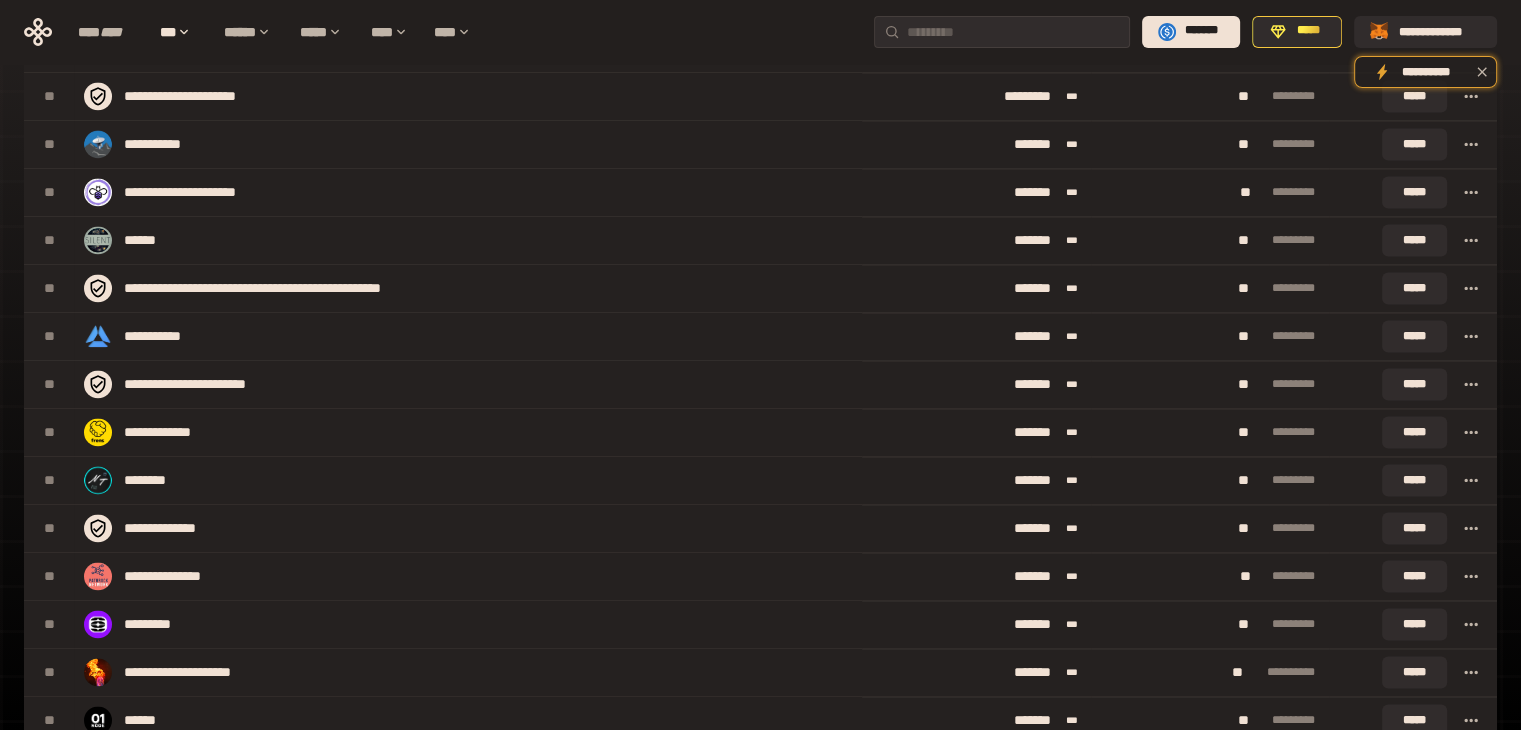 scroll, scrollTop: 3100, scrollLeft: 0, axis: vertical 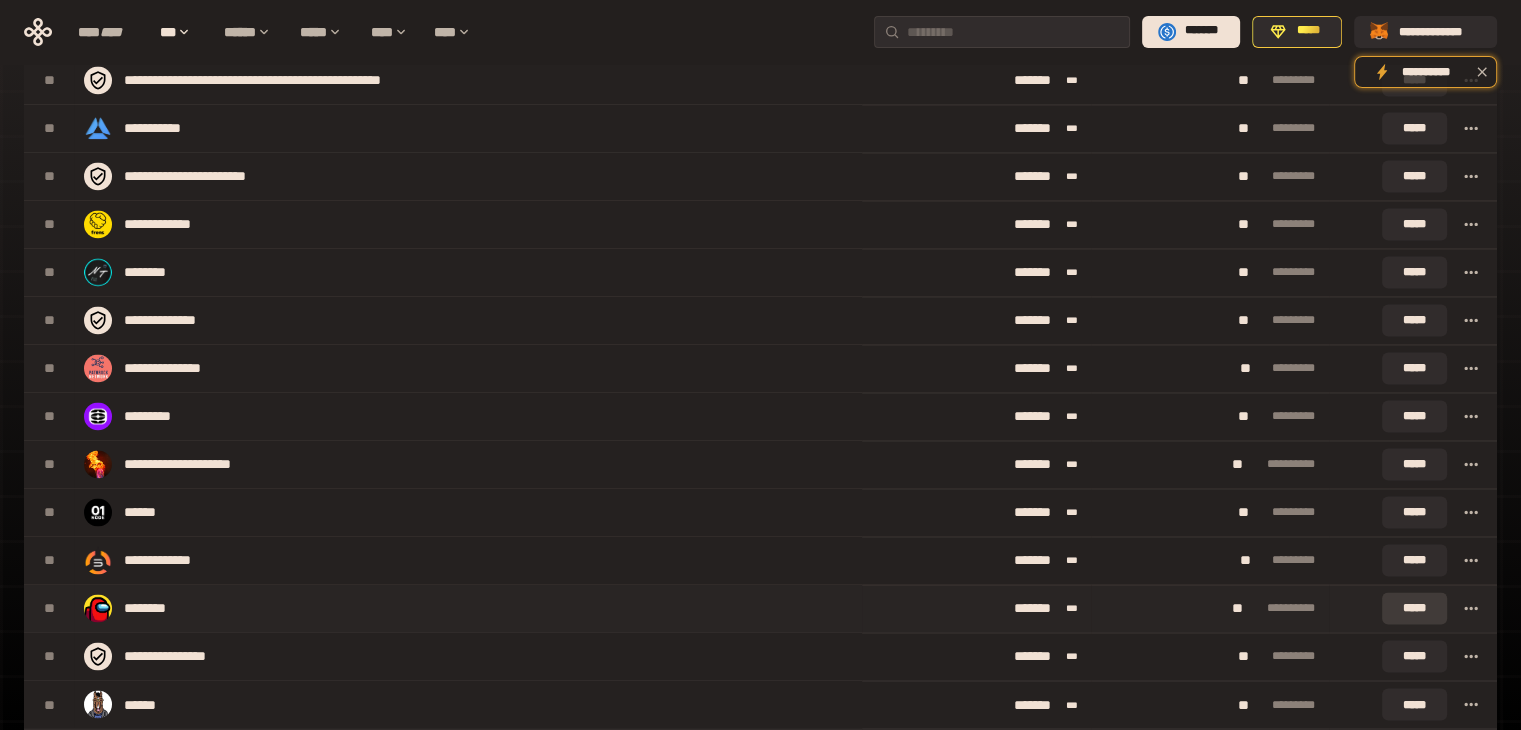 click on "*****" at bounding box center (1414, 608) 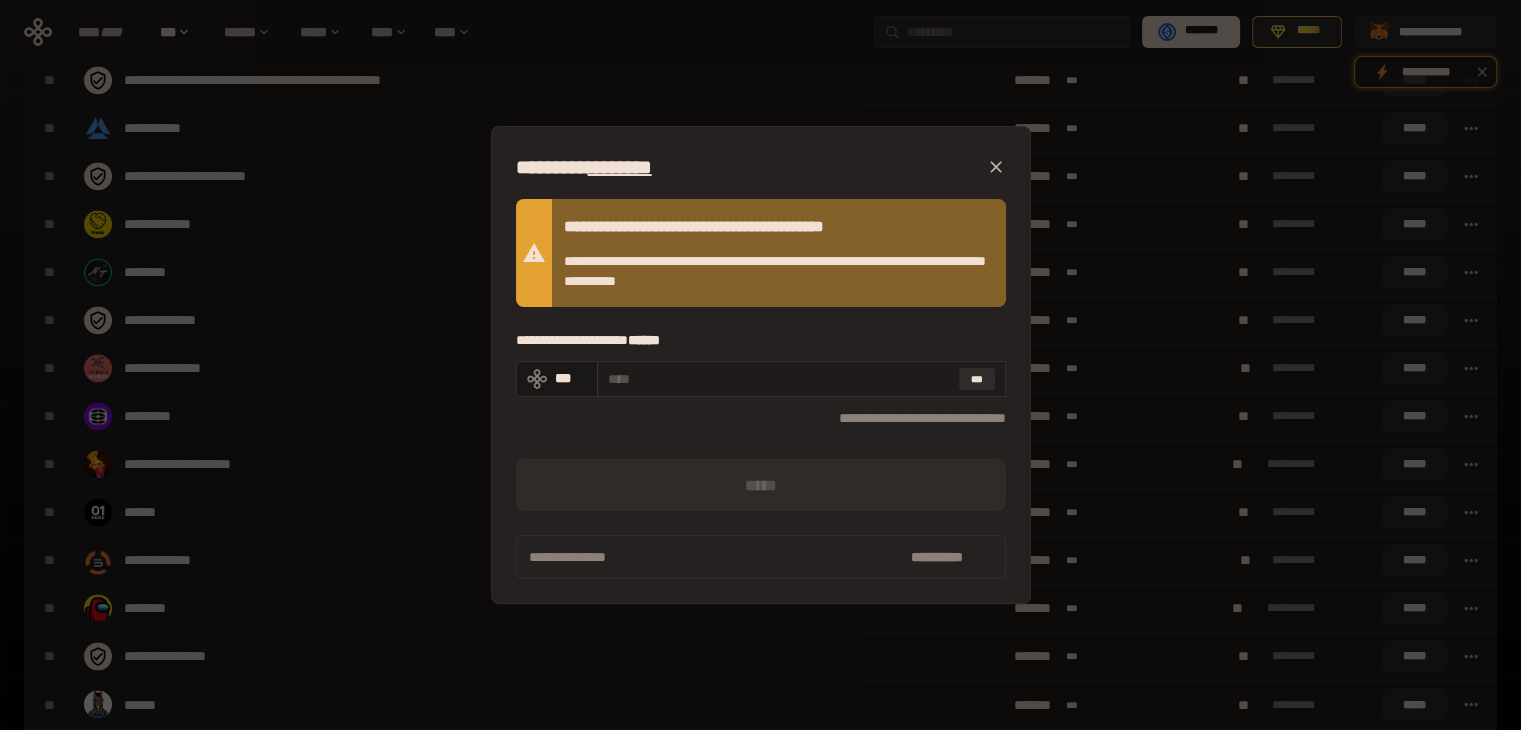 click at bounding box center [779, 379] 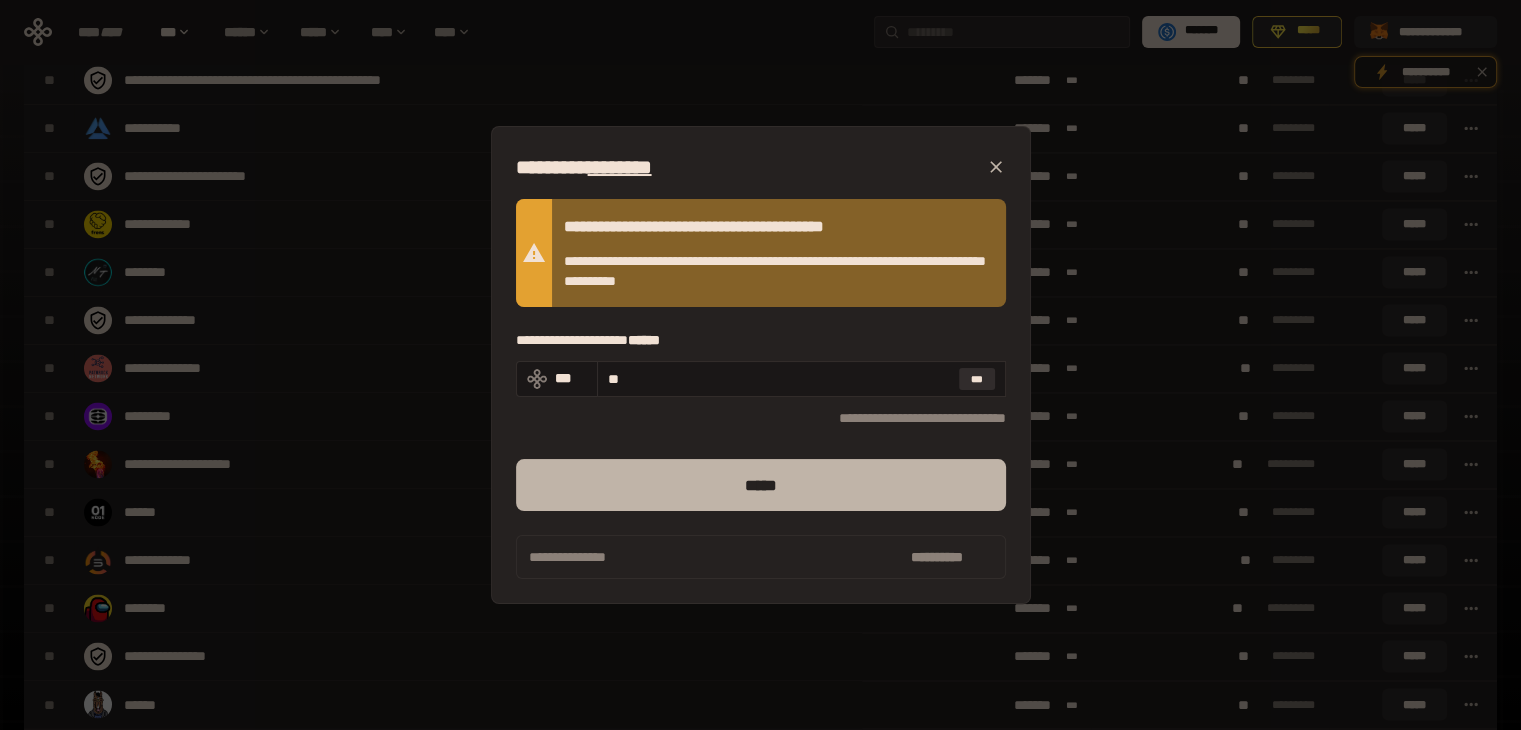 type on "**" 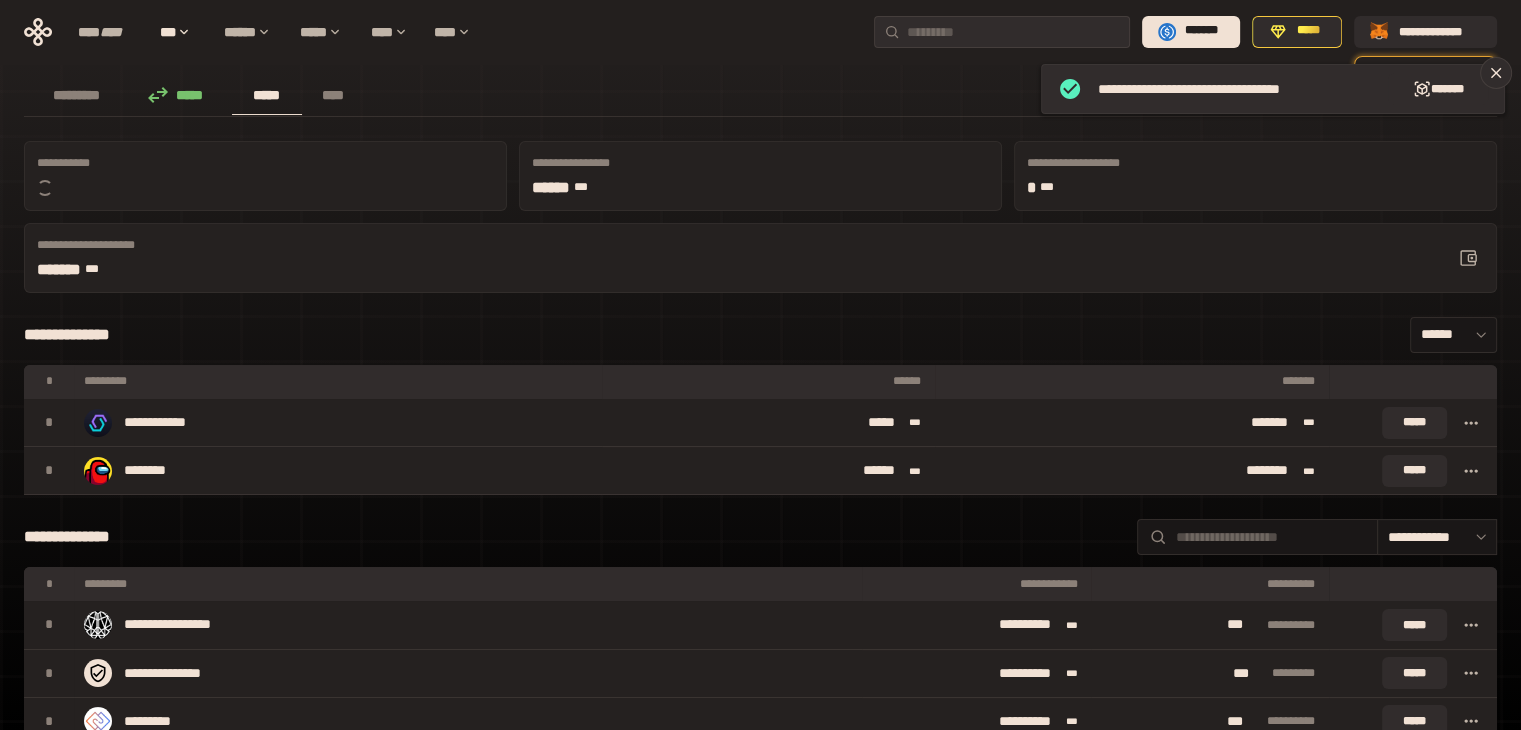 scroll, scrollTop: 0, scrollLeft: 0, axis: both 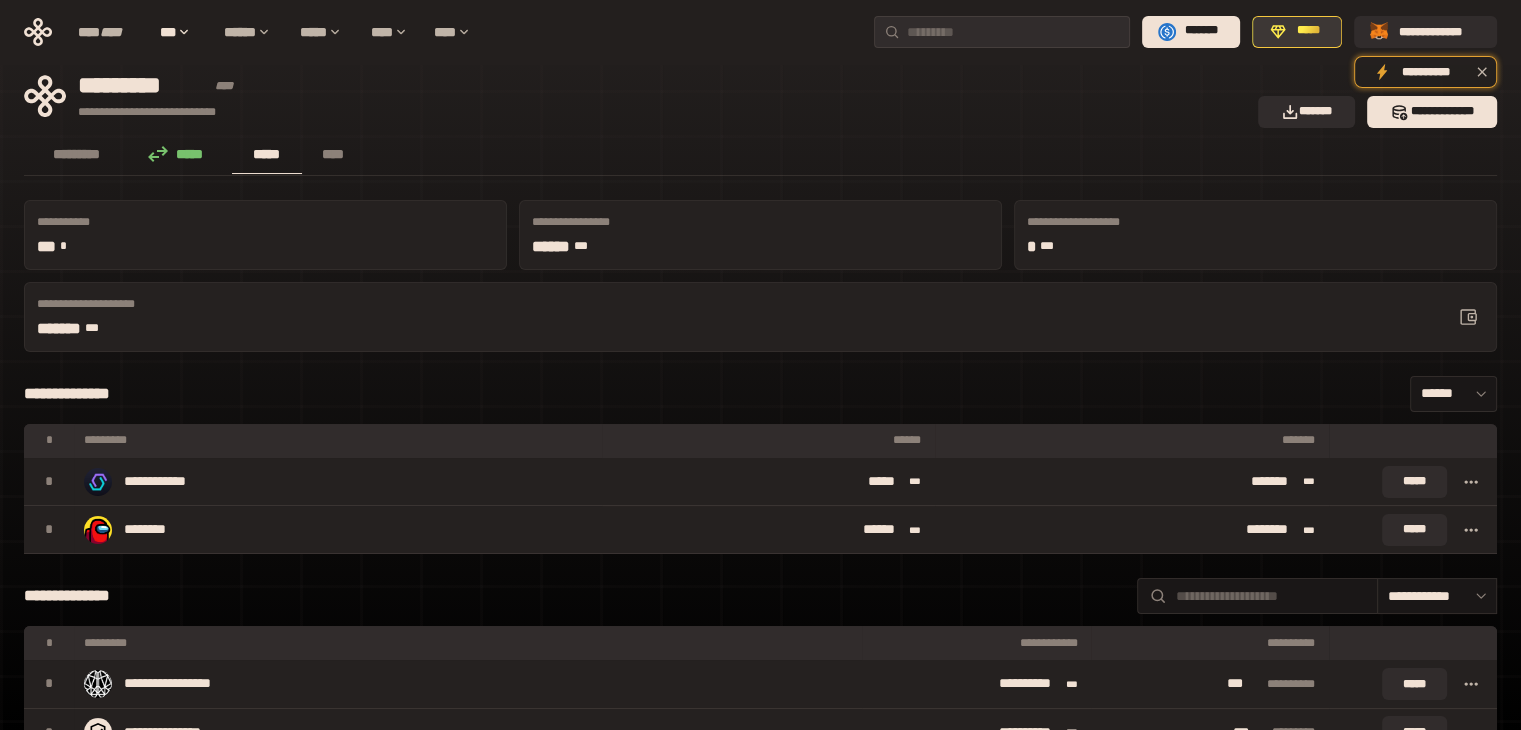 click on "*****" at bounding box center (1297, 32) 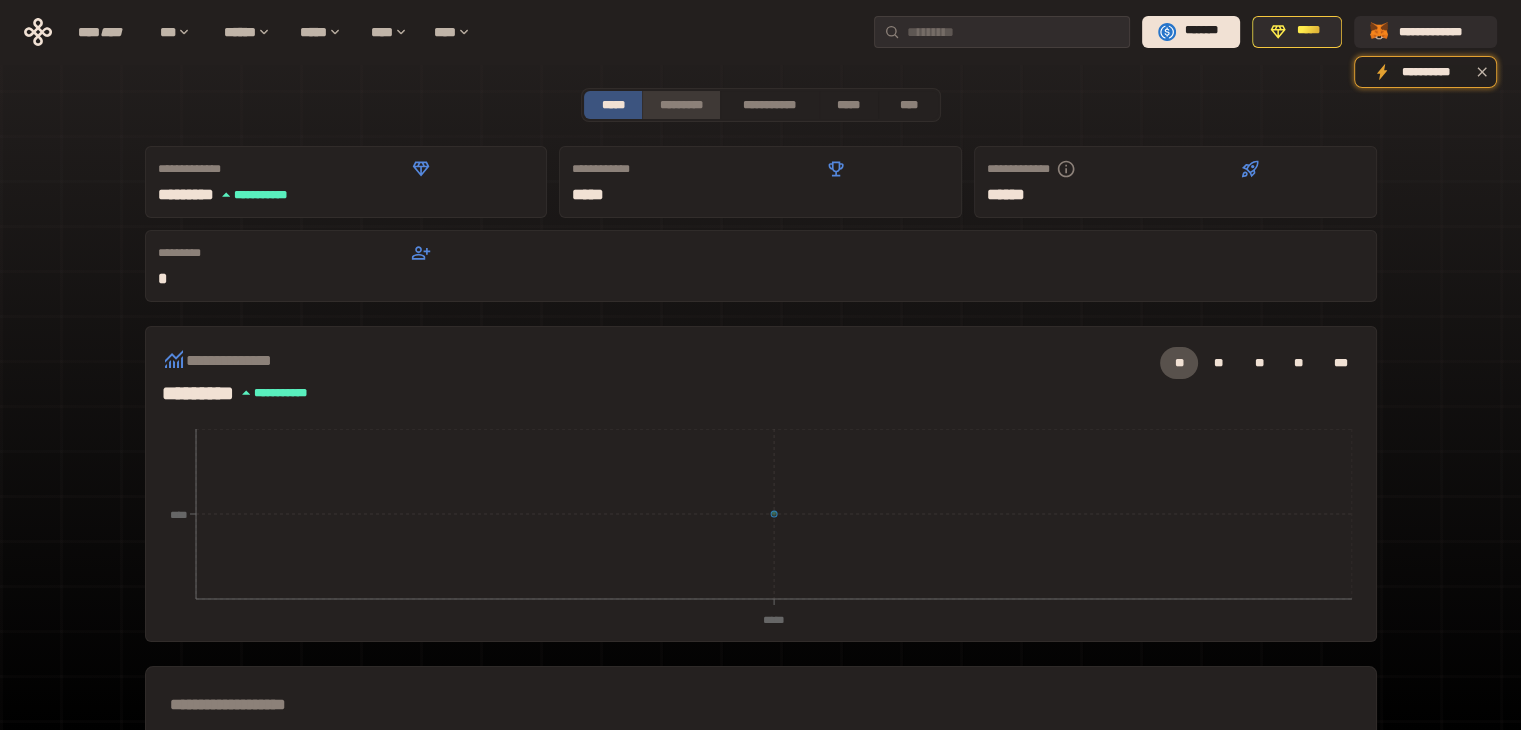 click on "*********" at bounding box center [680, 105] 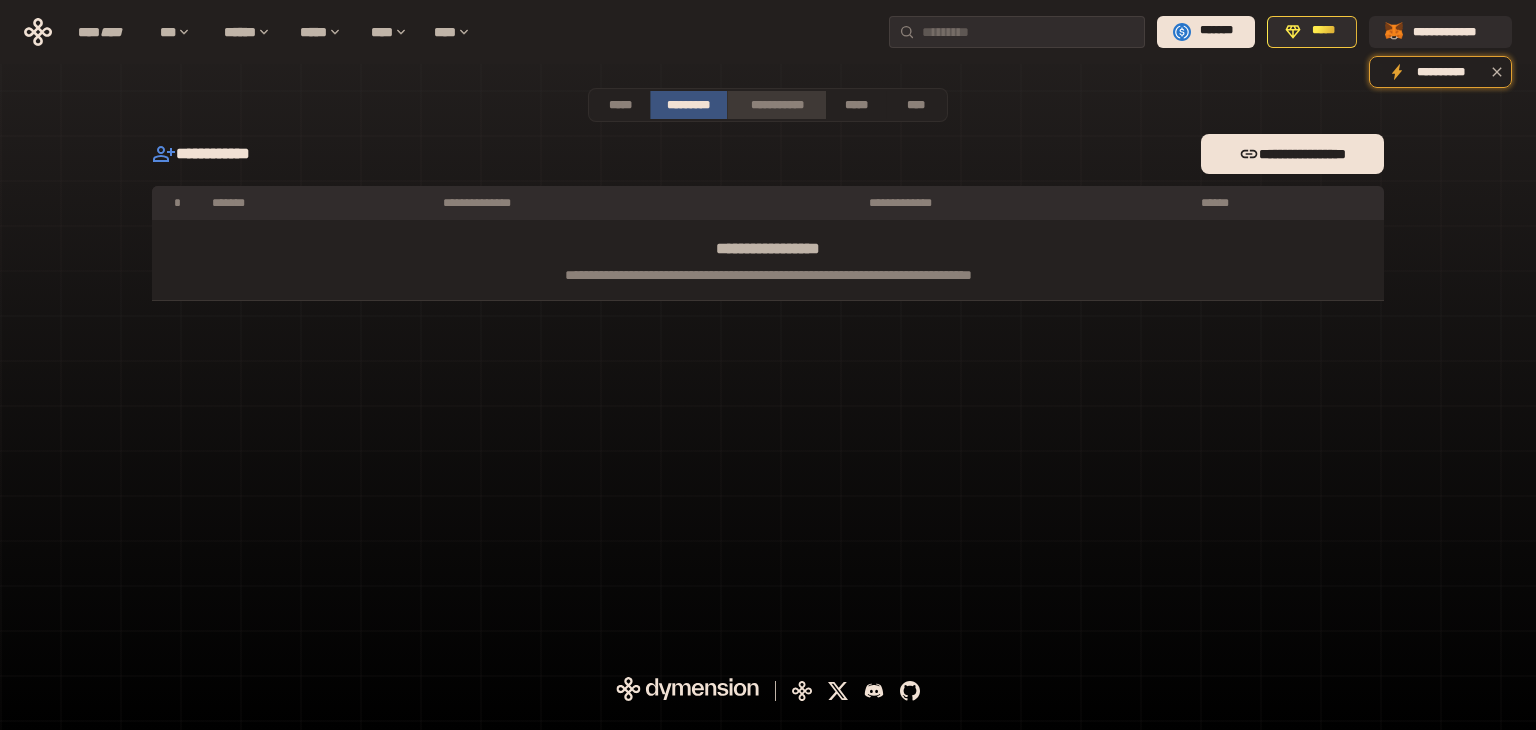 click on "**********" at bounding box center [776, 105] 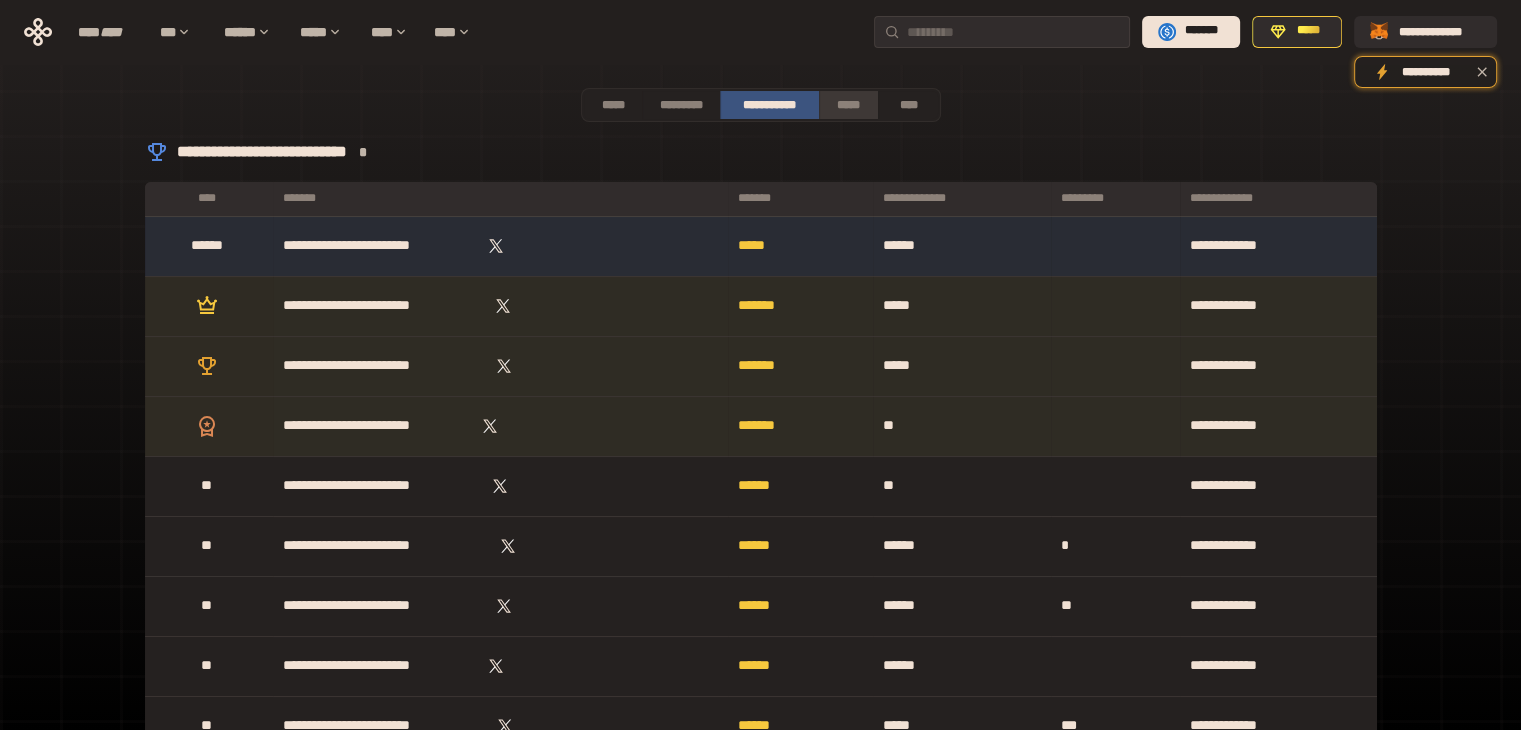 click on "*****" at bounding box center [849, 105] 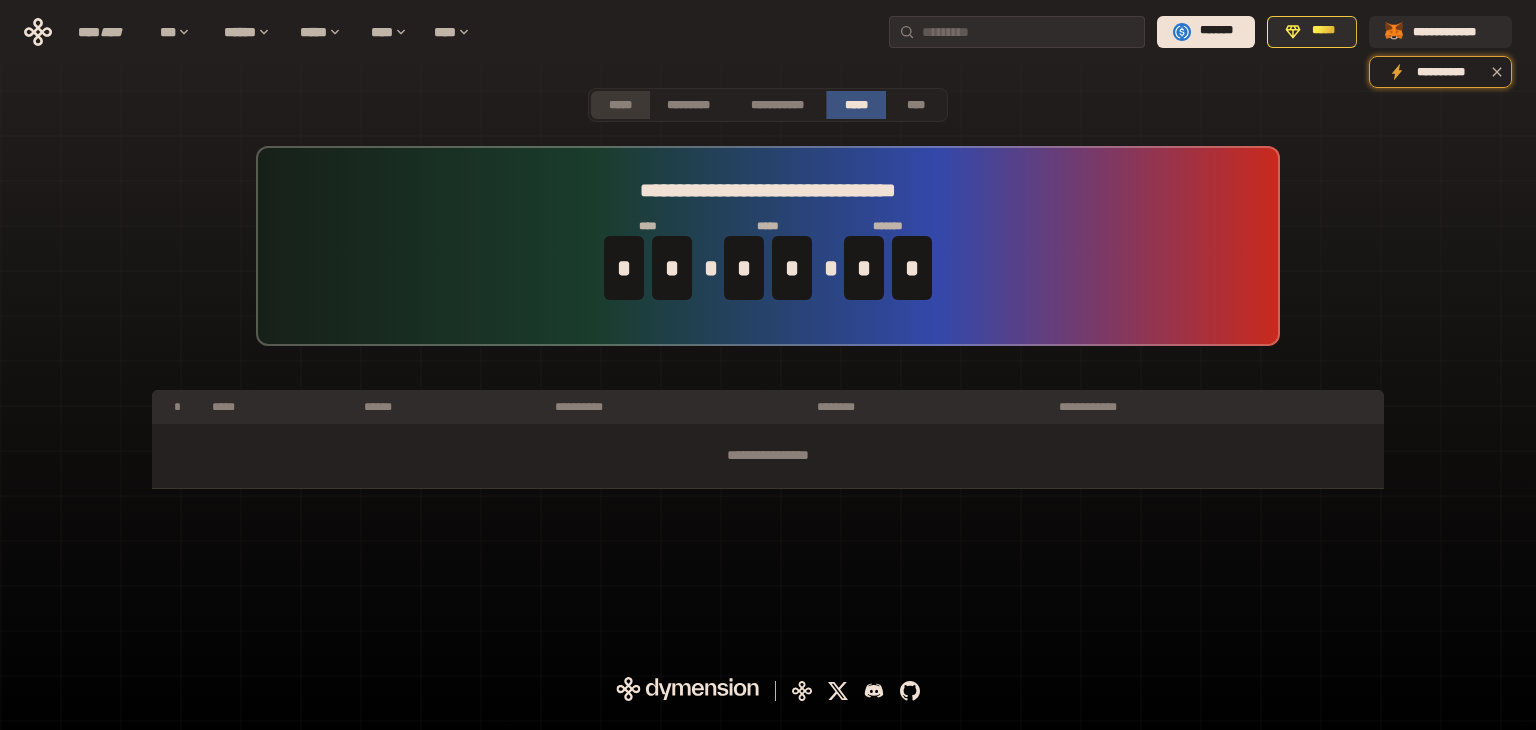 click on "*****" at bounding box center (620, 105) 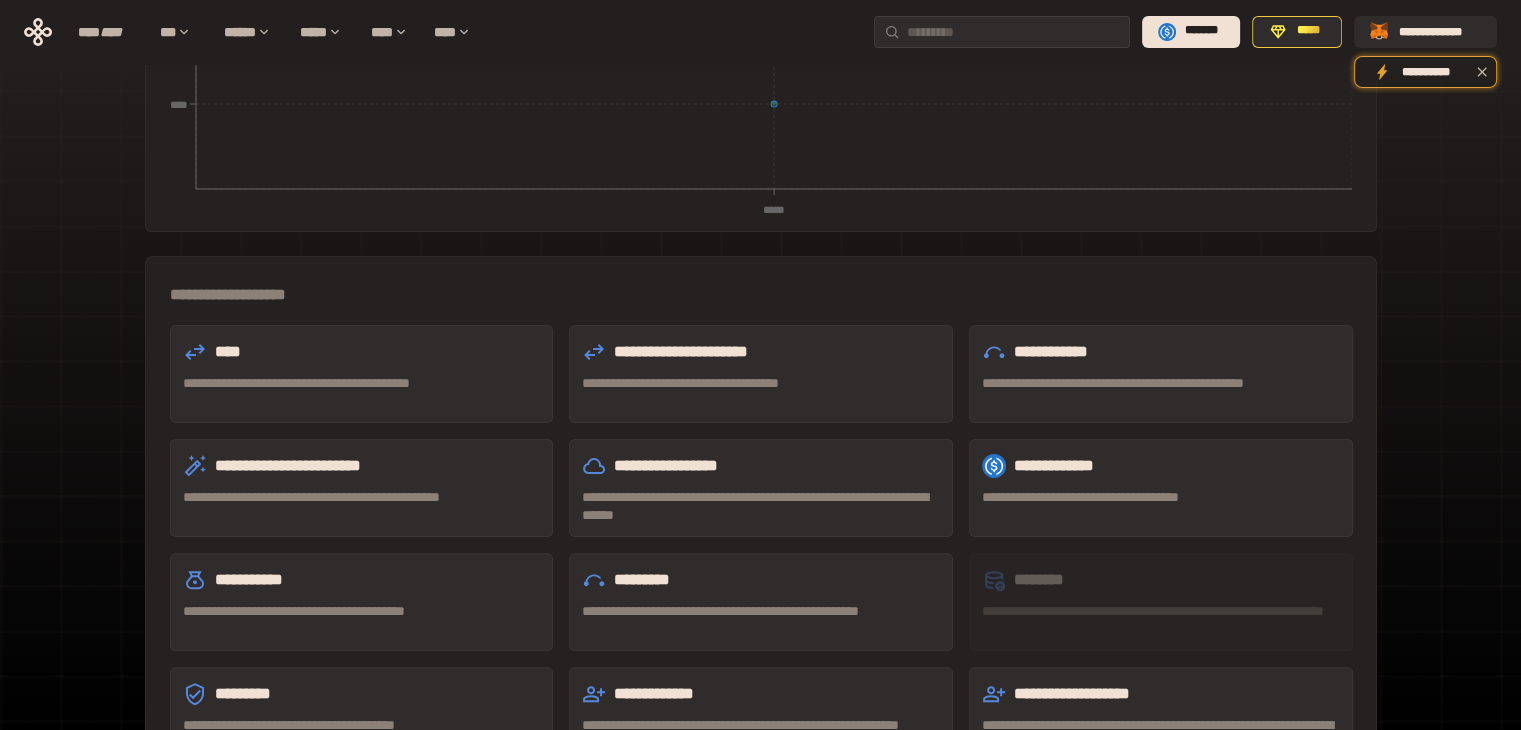 scroll, scrollTop: 475, scrollLeft: 0, axis: vertical 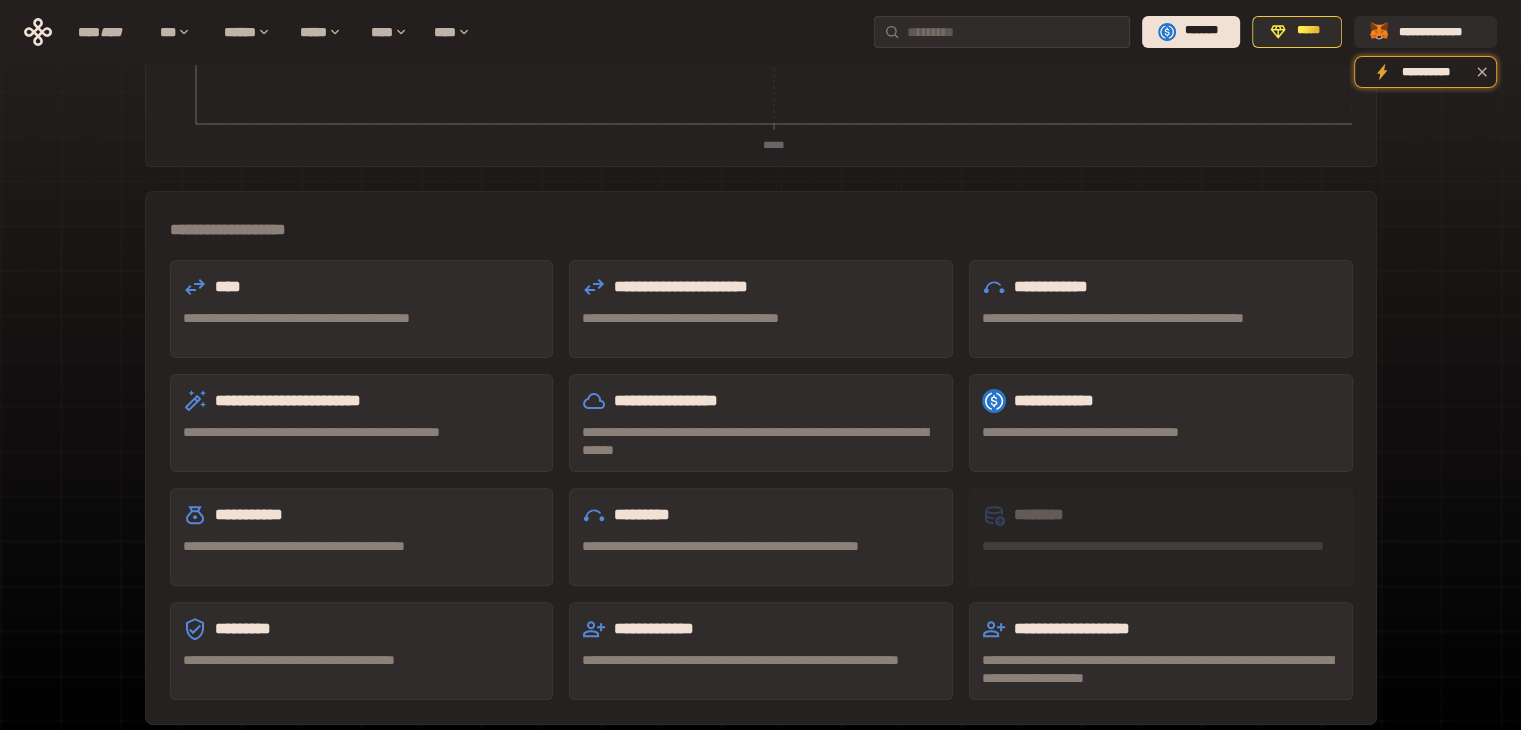 click on "****" at bounding box center (362, 287) 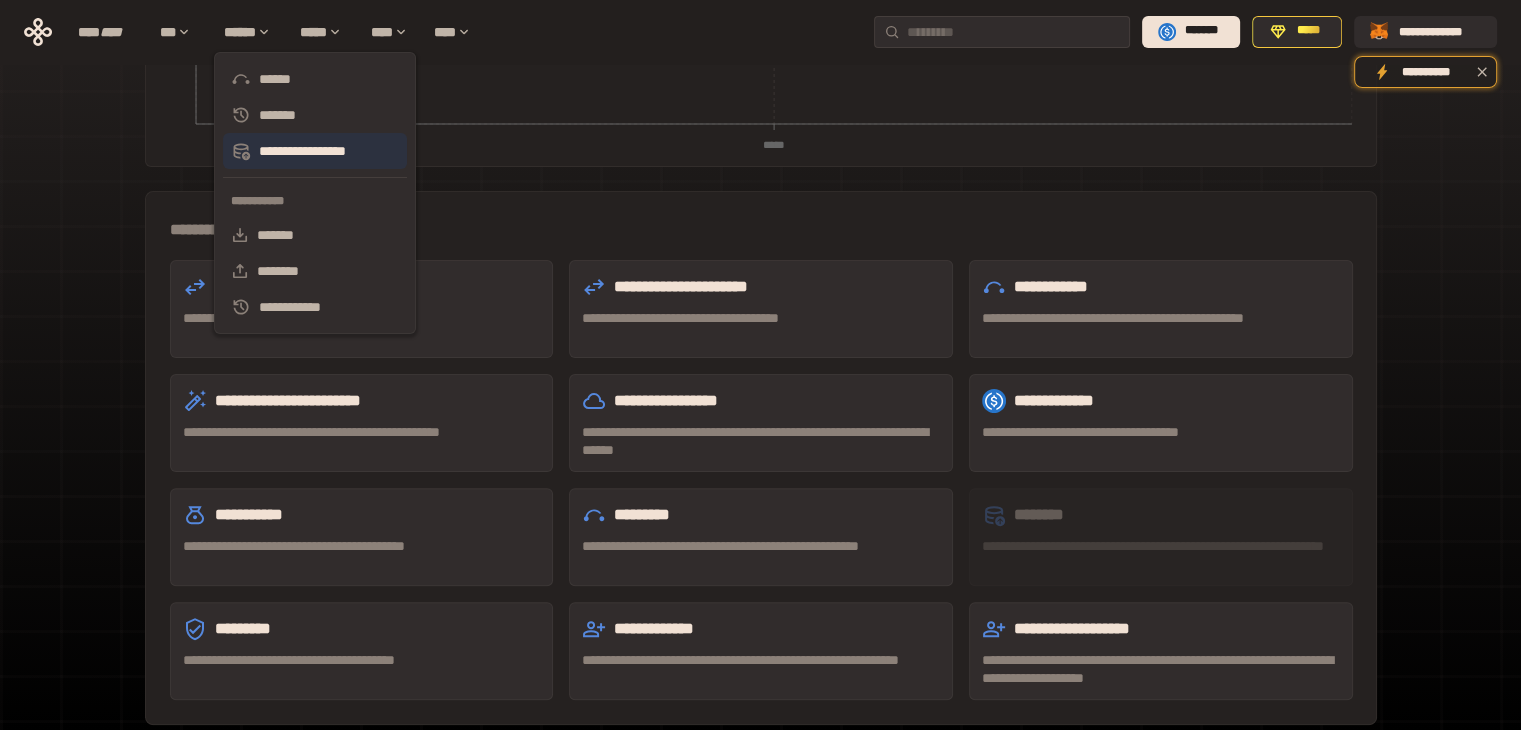 click on "**********" at bounding box center [315, 151] 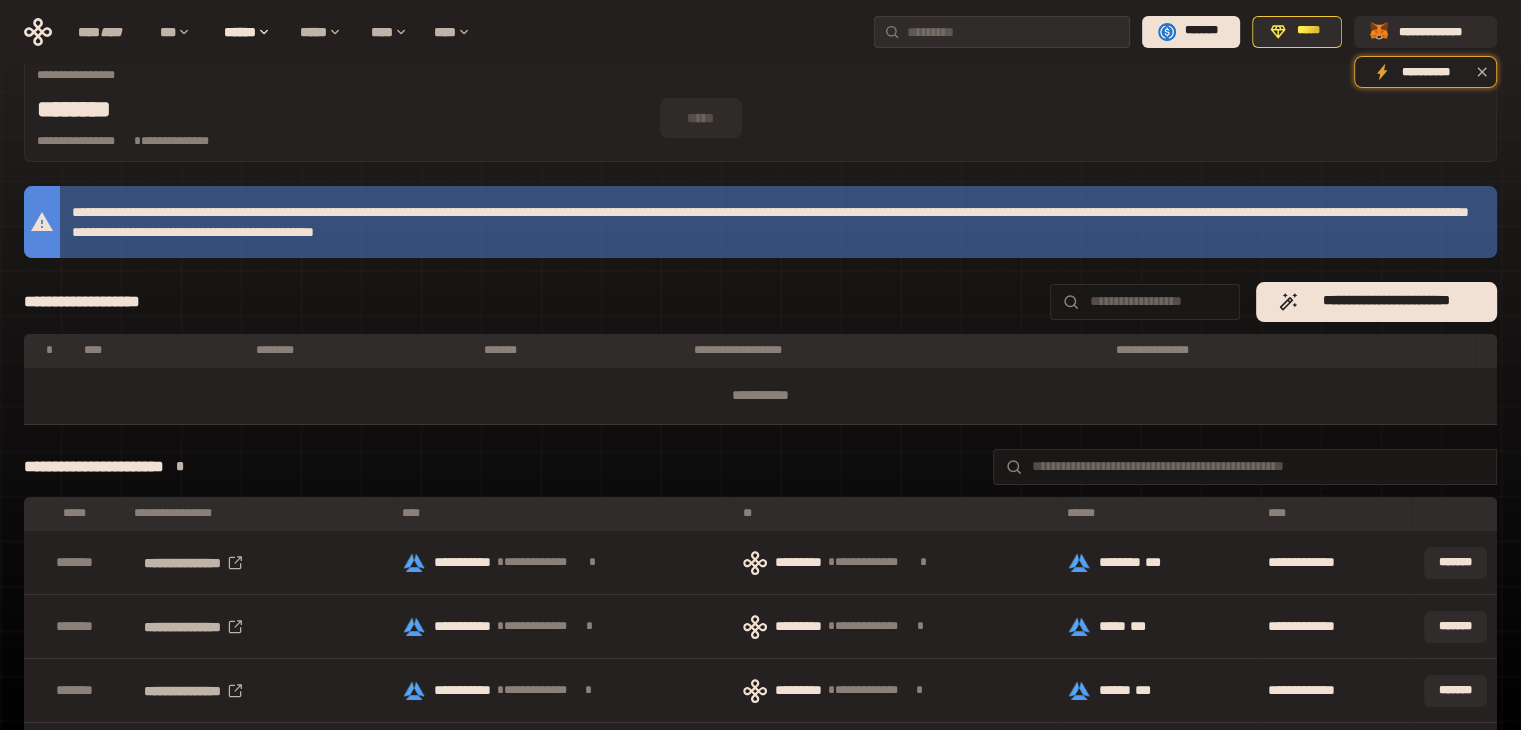 scroll, scrollTop: 0, scrollLeft: 0, axis: both 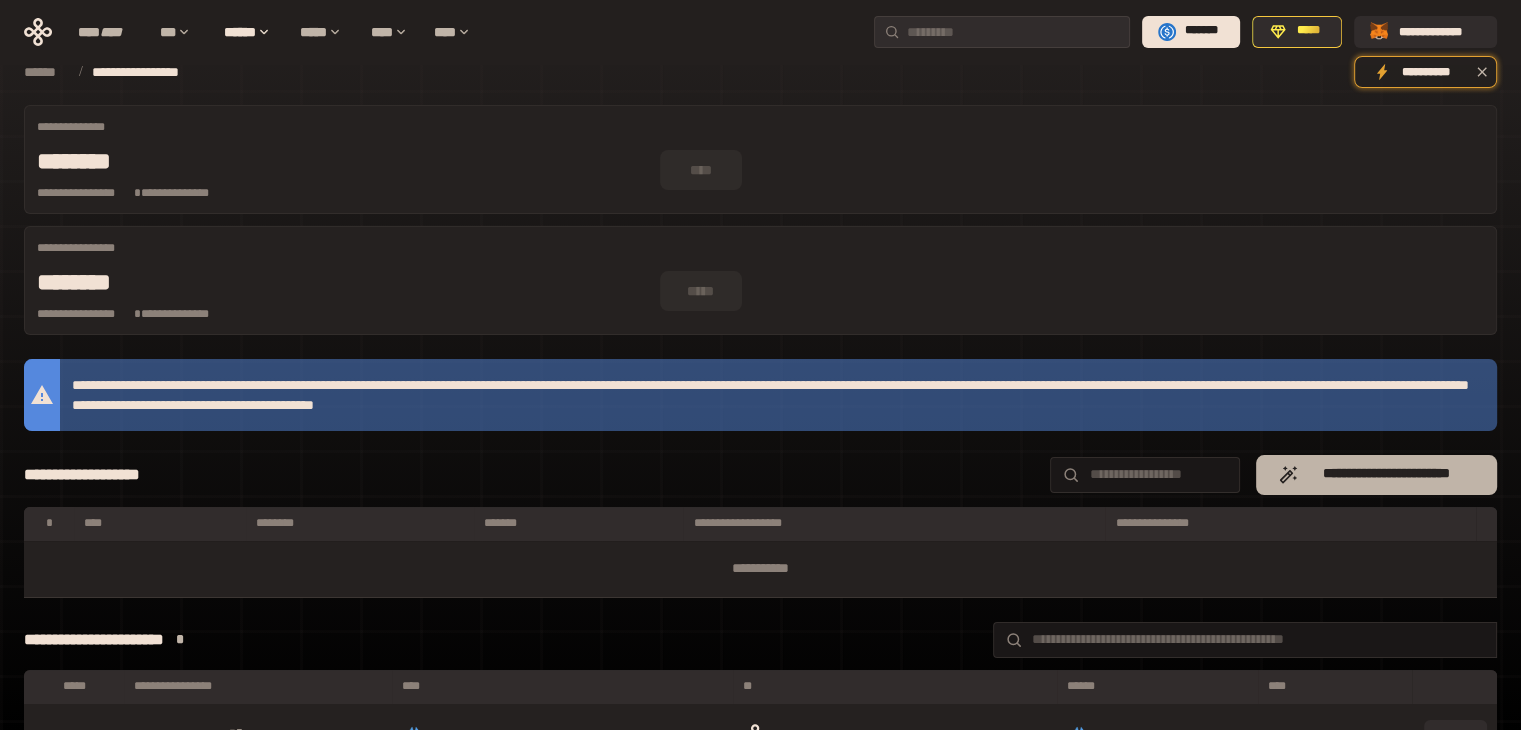 click on "**********" at bounding box center [1376, 475] 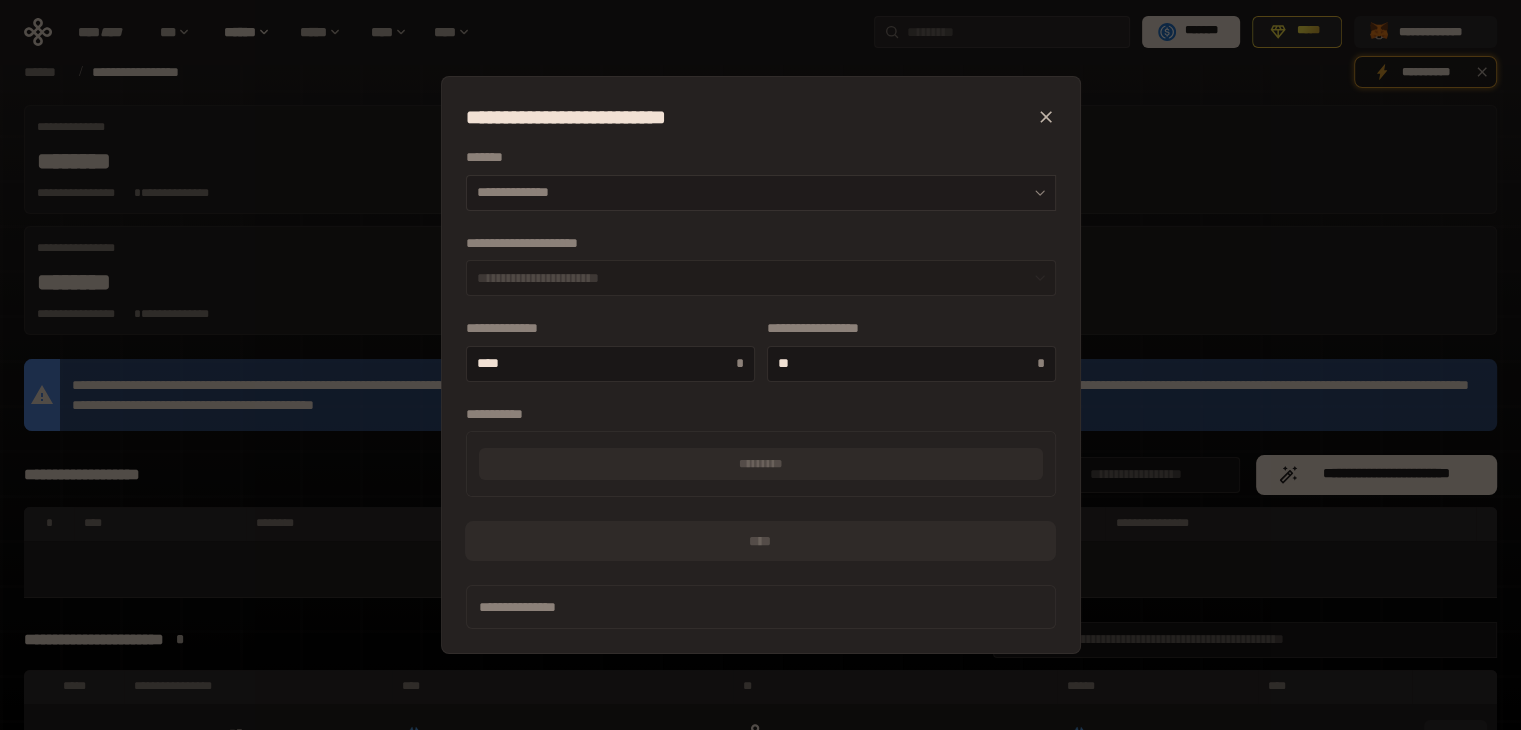 click on "**********" at bounding box center [761, 193] 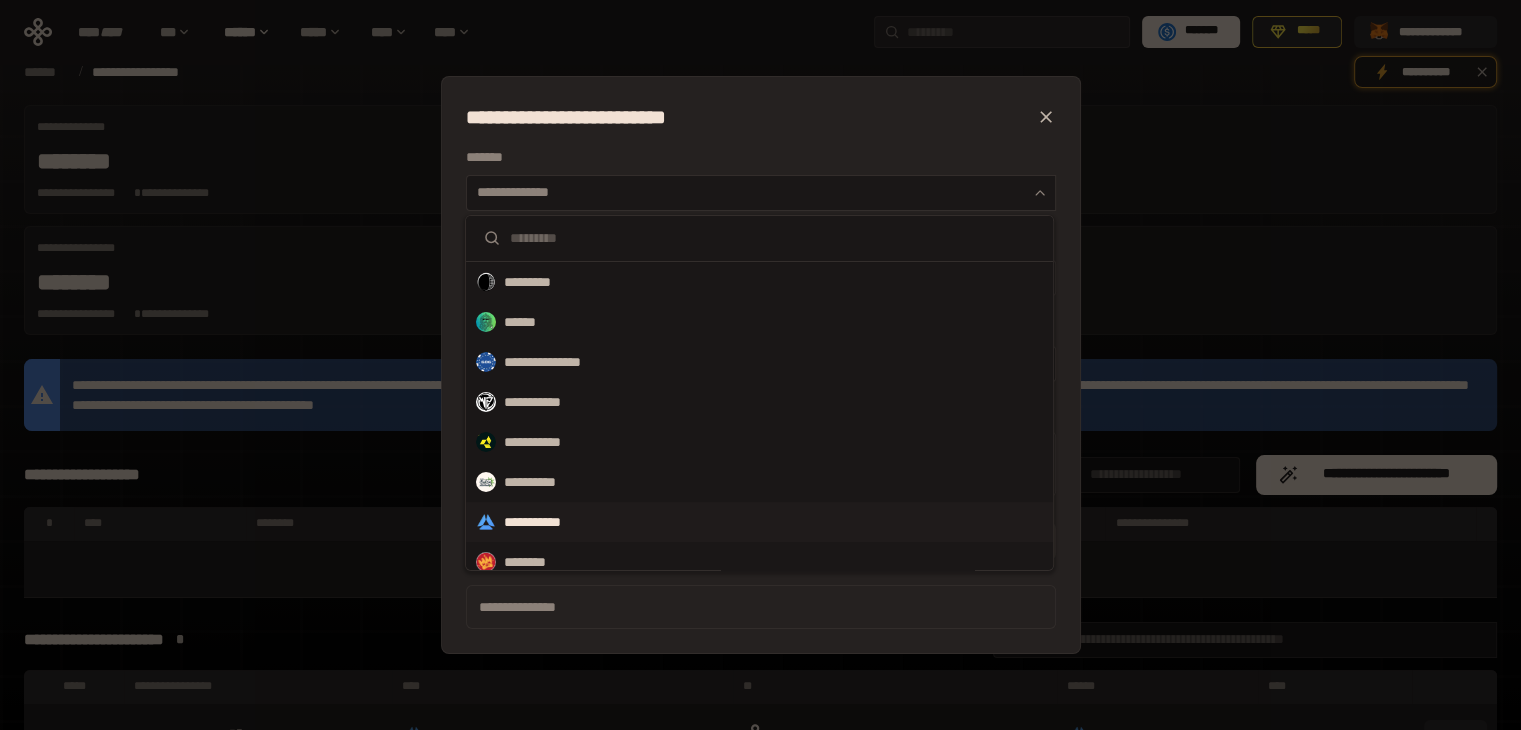 click on "**********" at bounding box center [547, 522] 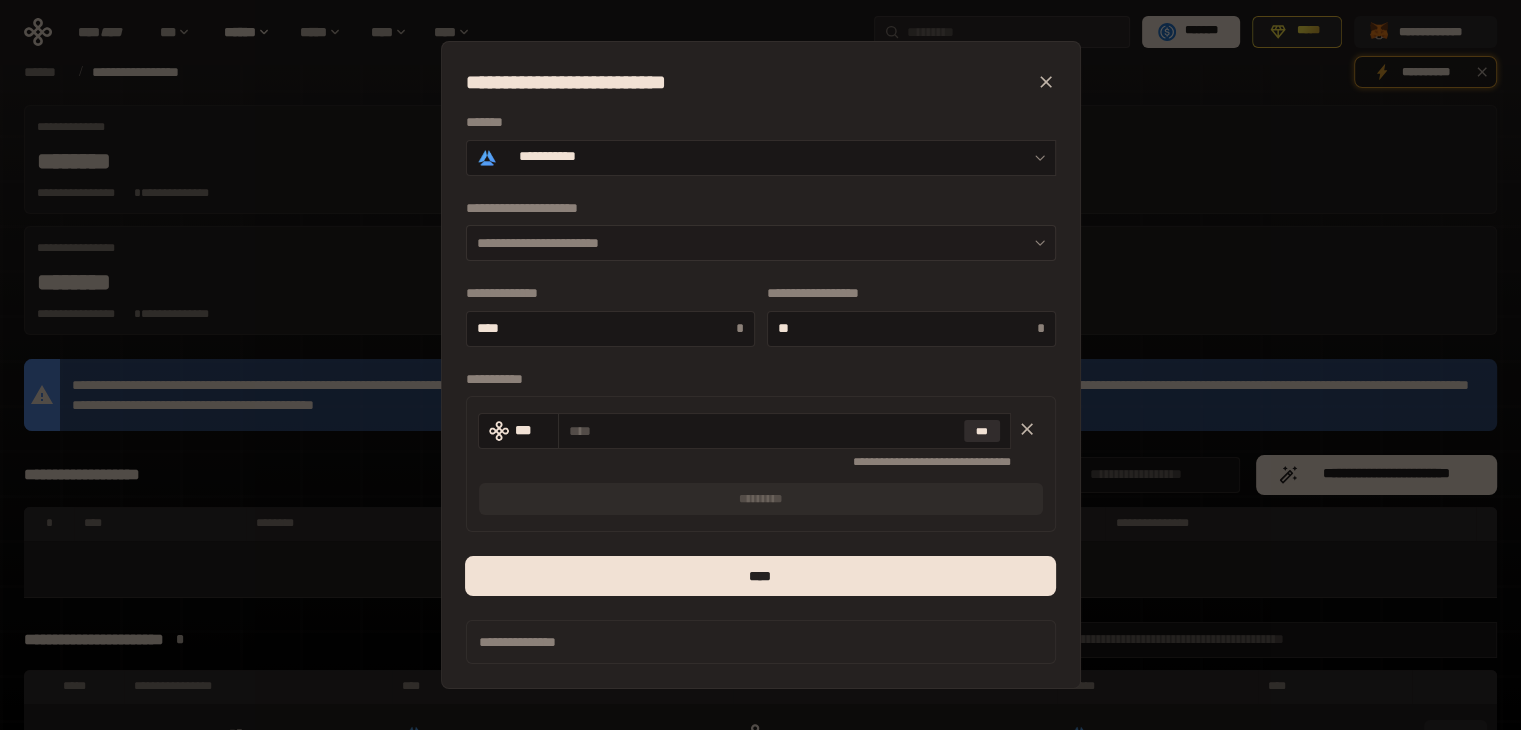 click 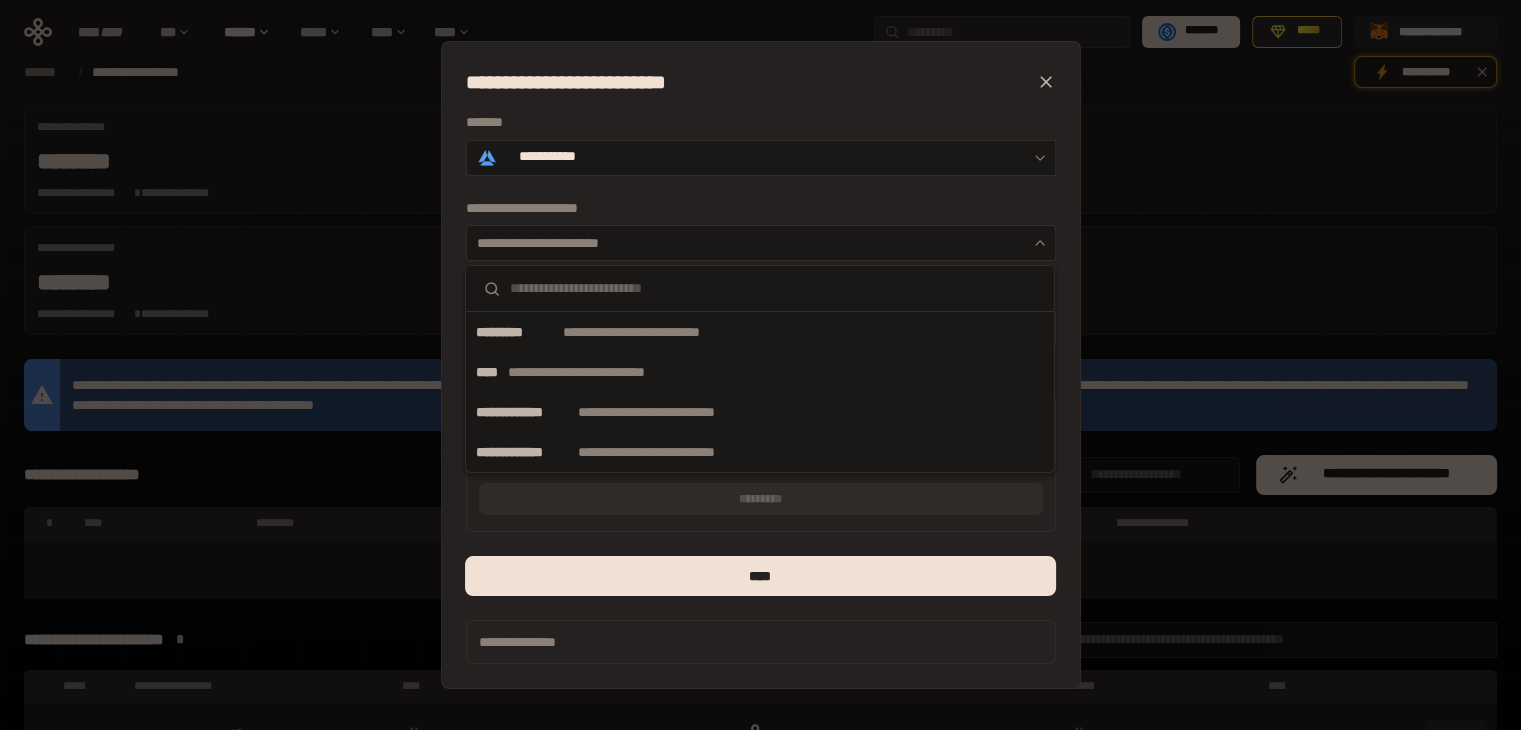 click on "**********" at bounding box center (761, 365) 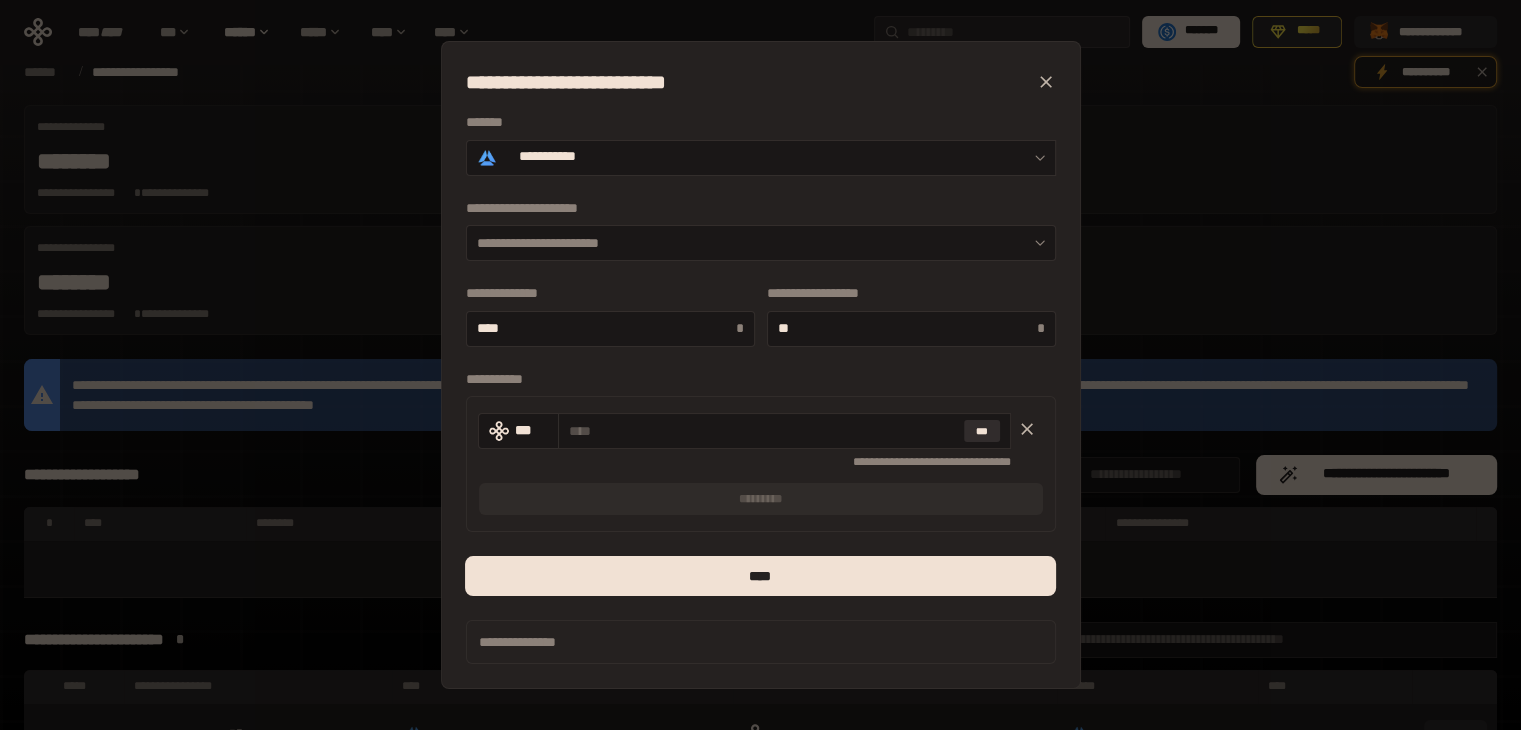 click 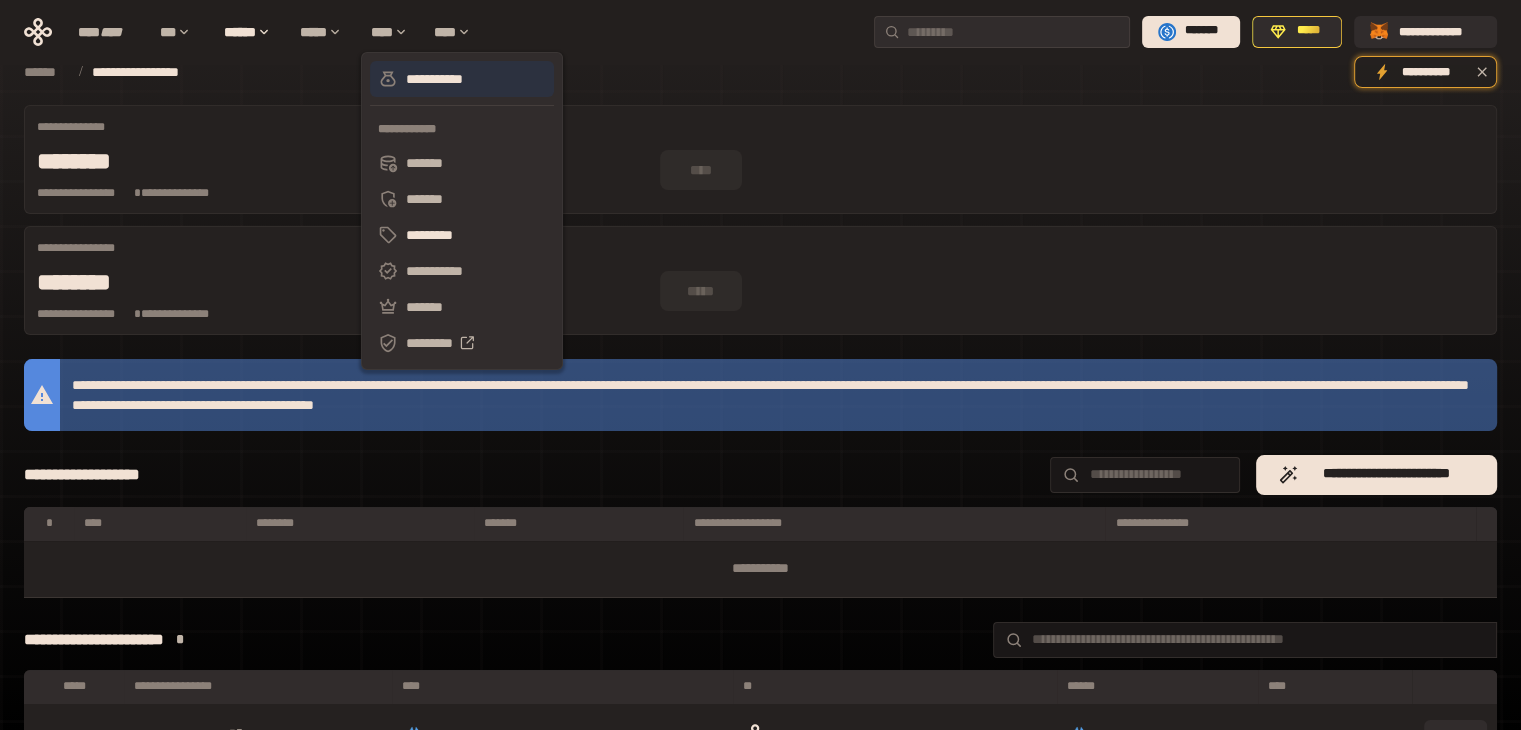 click on "**********" at bounding box center [462, 79] 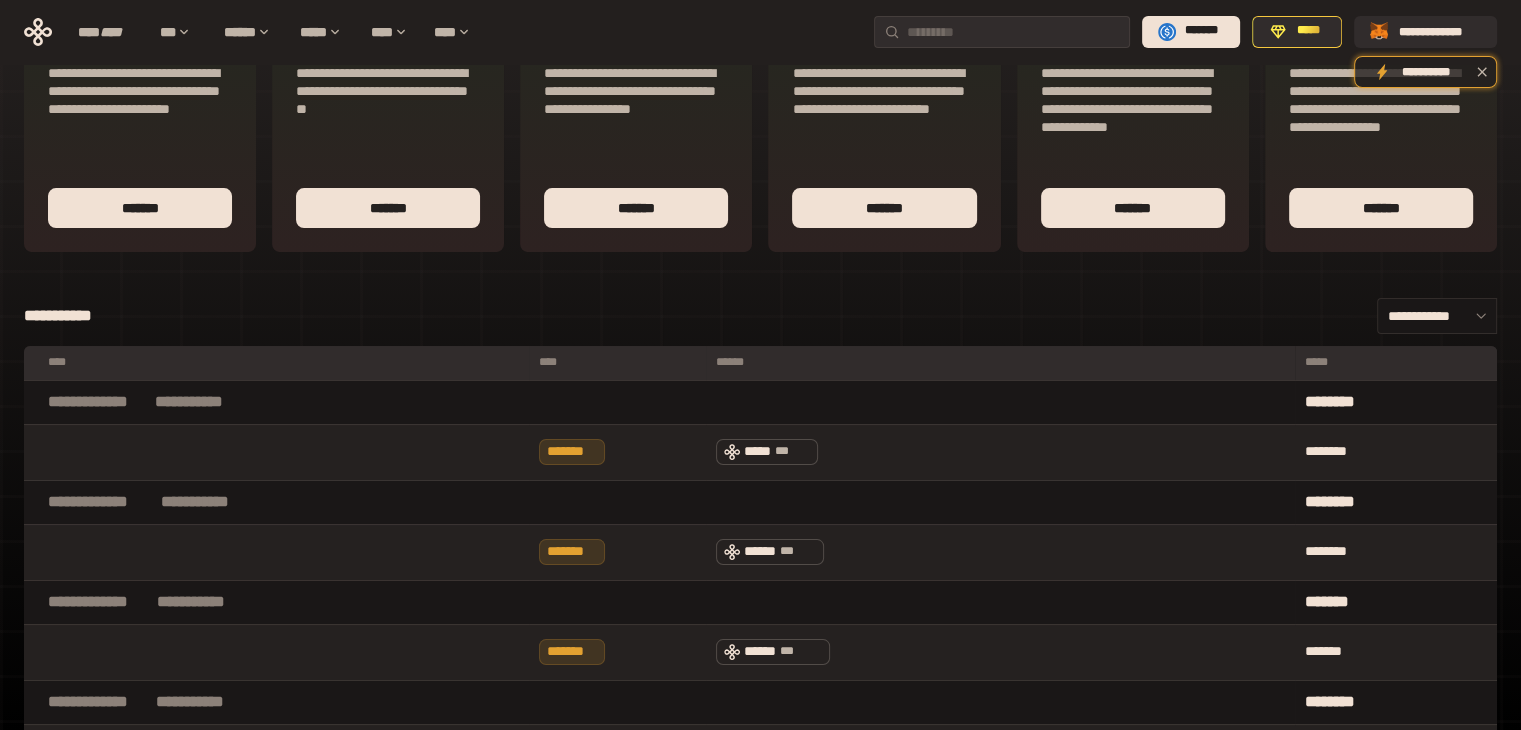 scroll, scrollTop: 0, scrollLeft: 0, axis: both 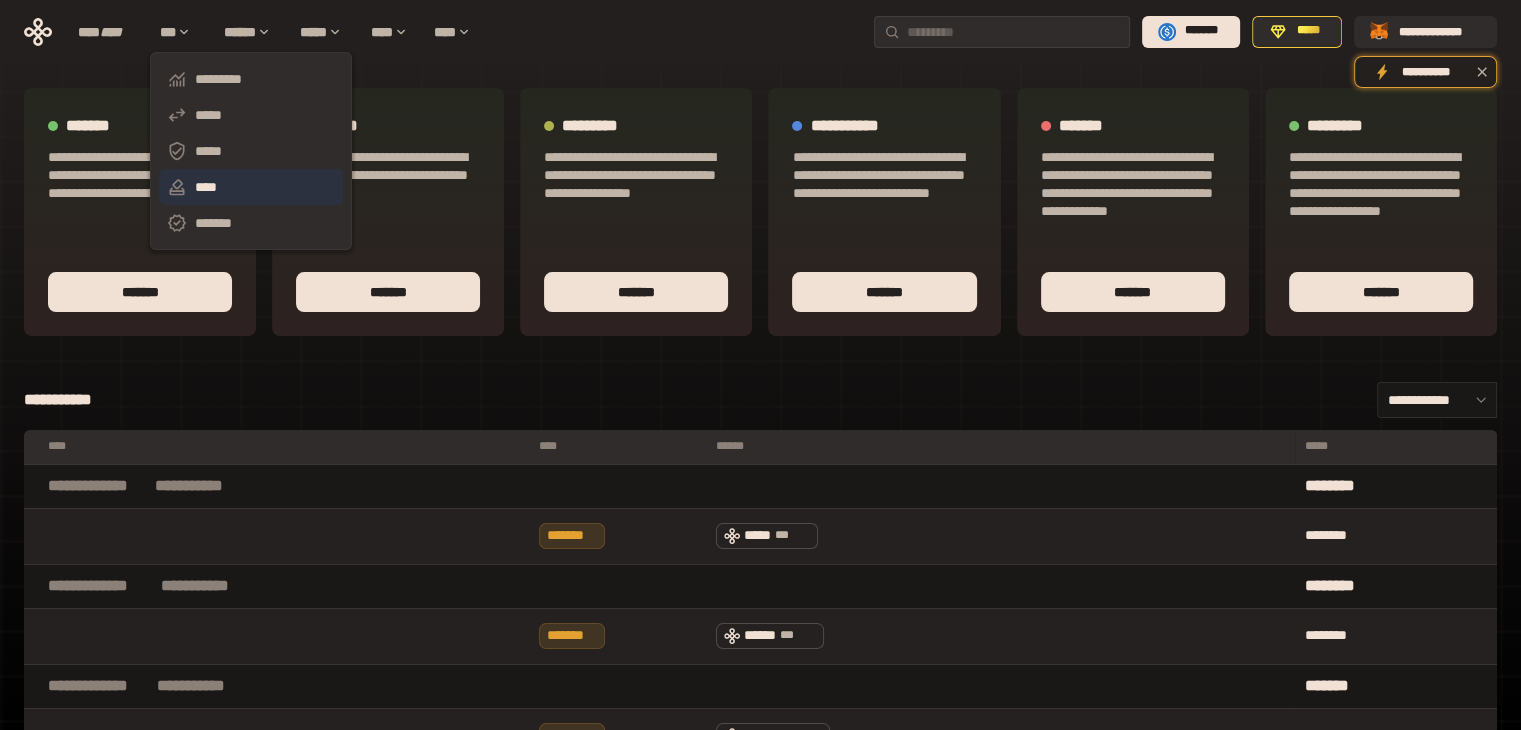 click on "****" at bounding box center (251, 187) 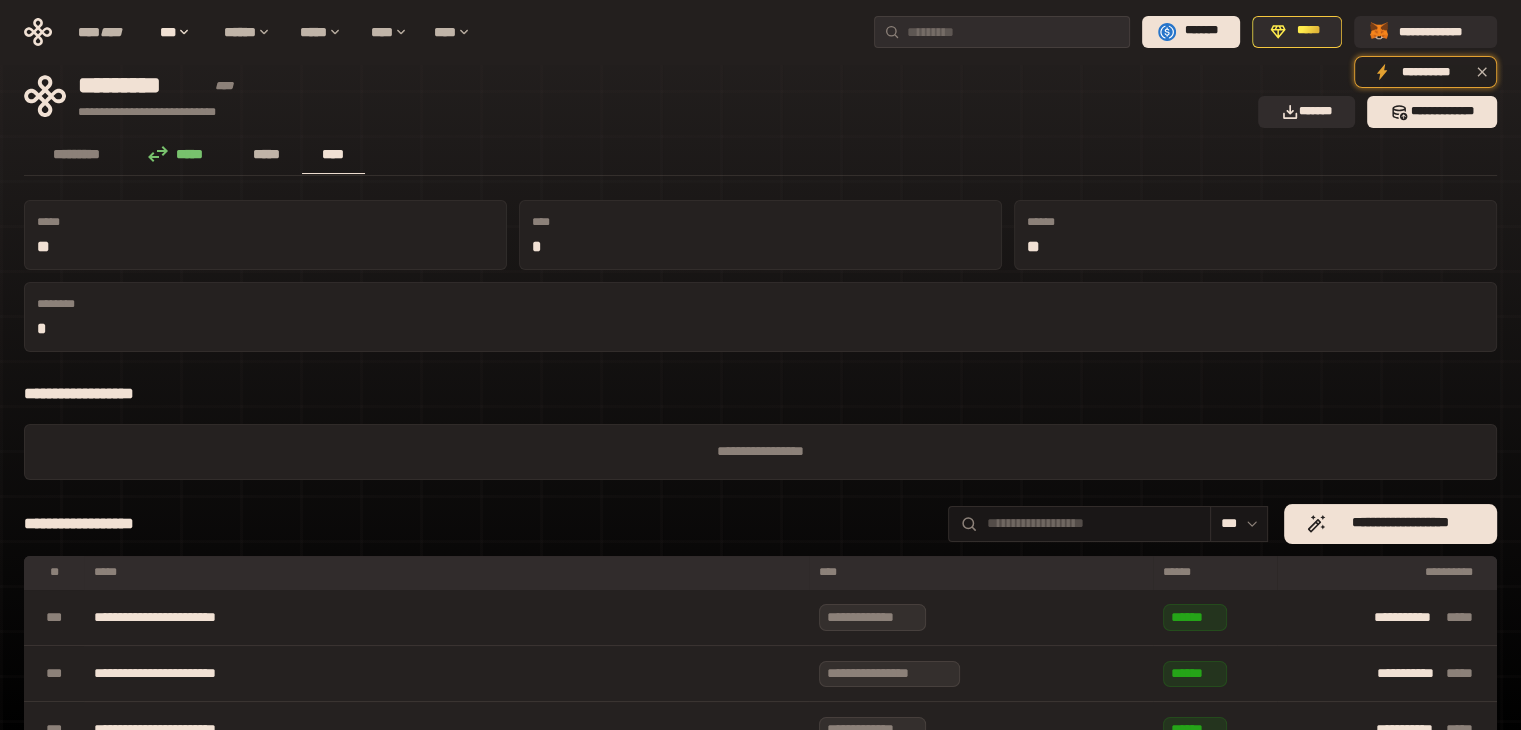 click on "*****" at bounding box center [267, 154] 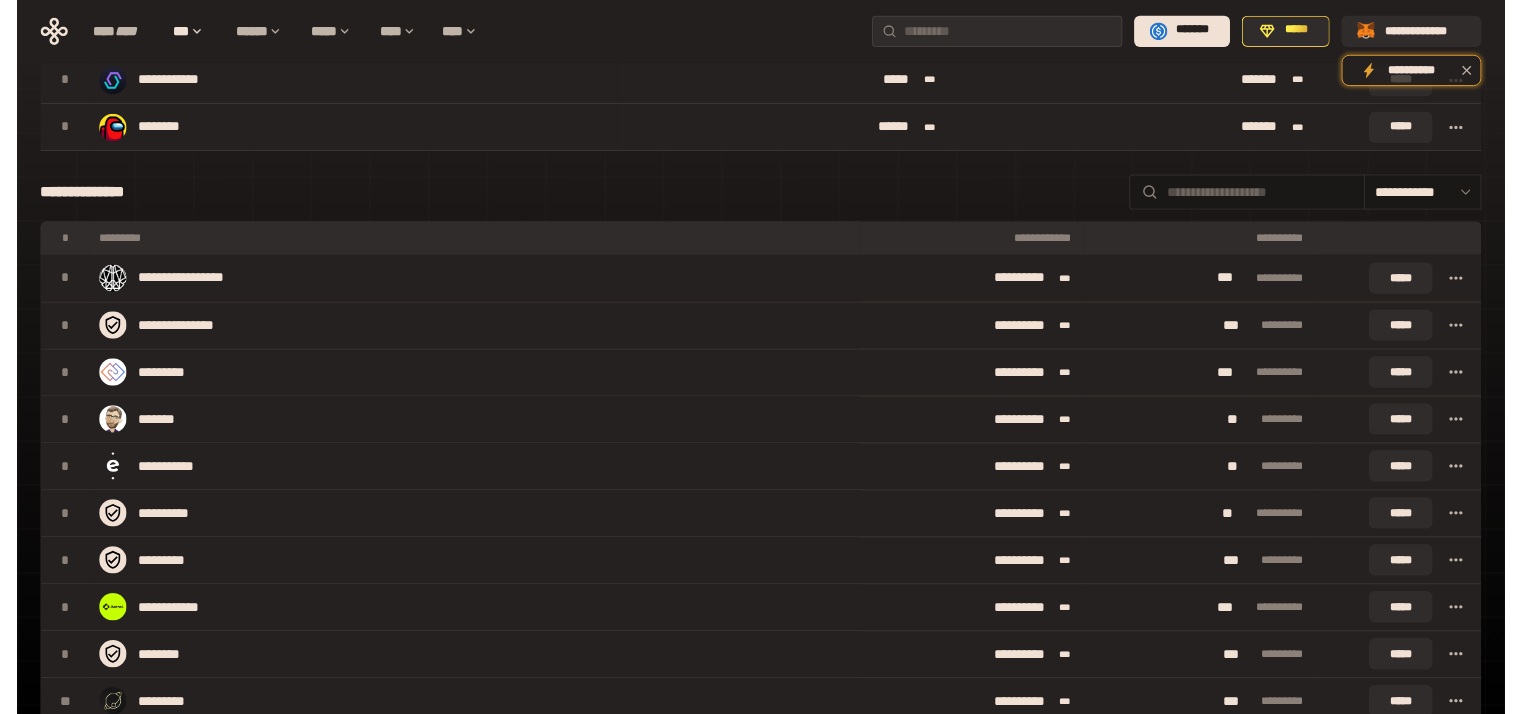 scroll, scrollTop: 0, scrollLeft: 0, axis: both 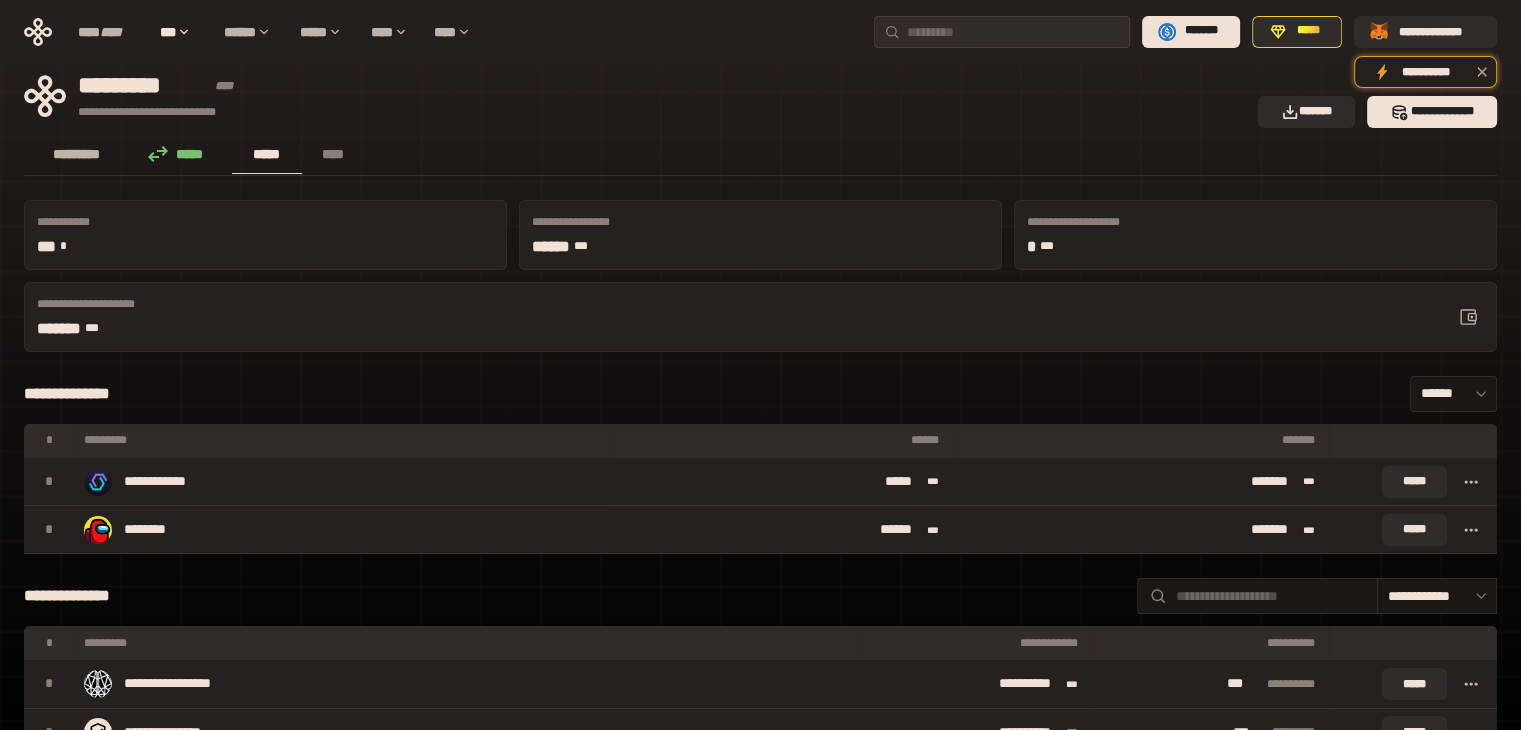 click on "*********" at bounding box center (77, 154) 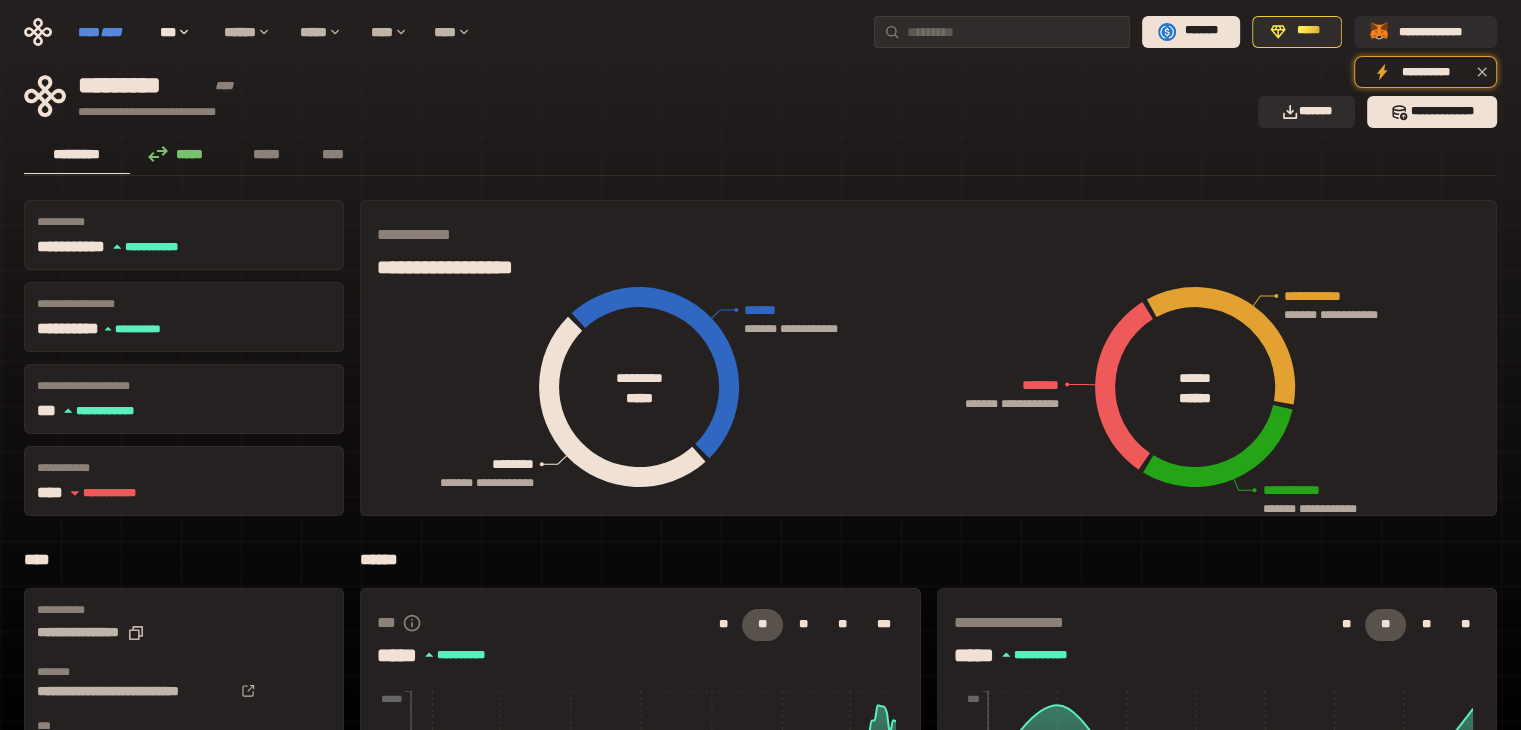 click on "****" at bounding box center [111, 32] 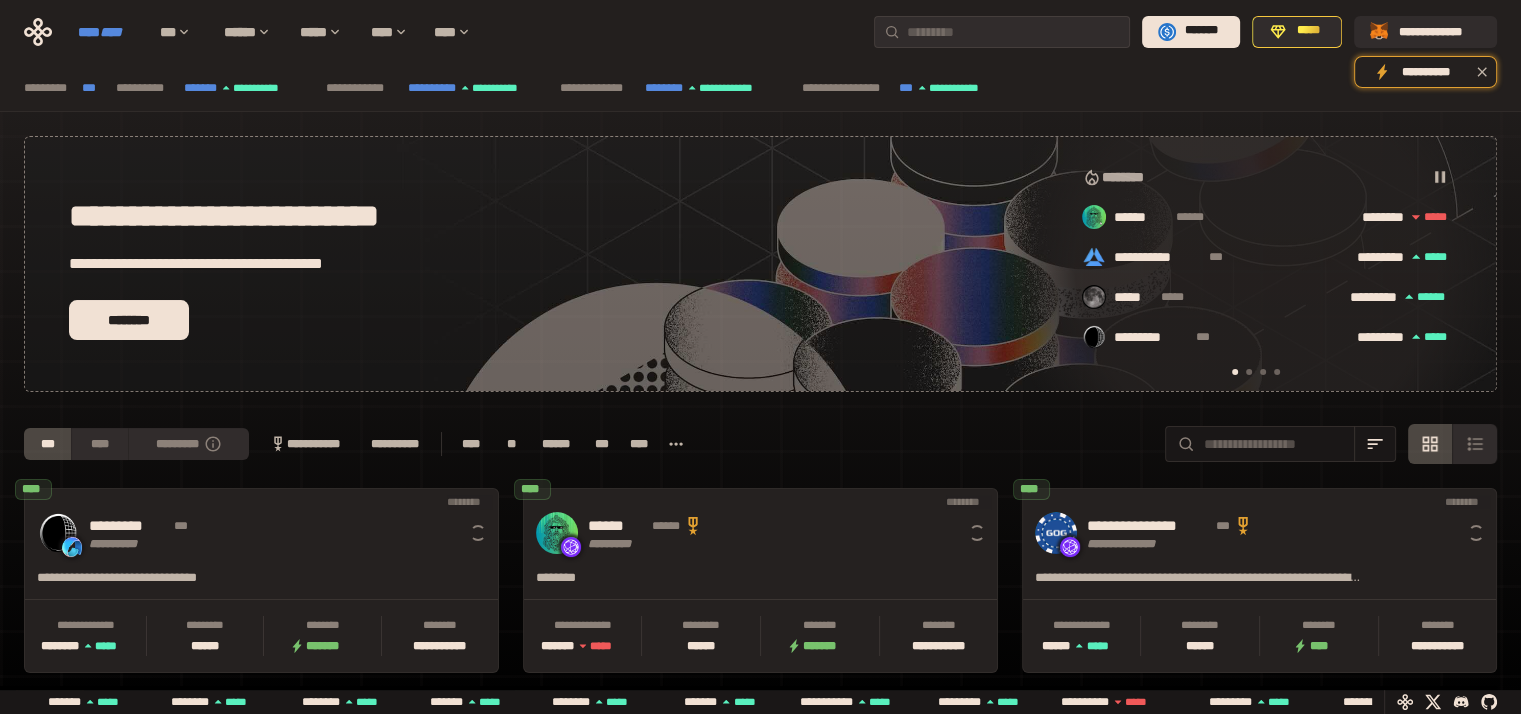 scroll, scrollTop: 0, scrollLeft: 16, axis: horizontal 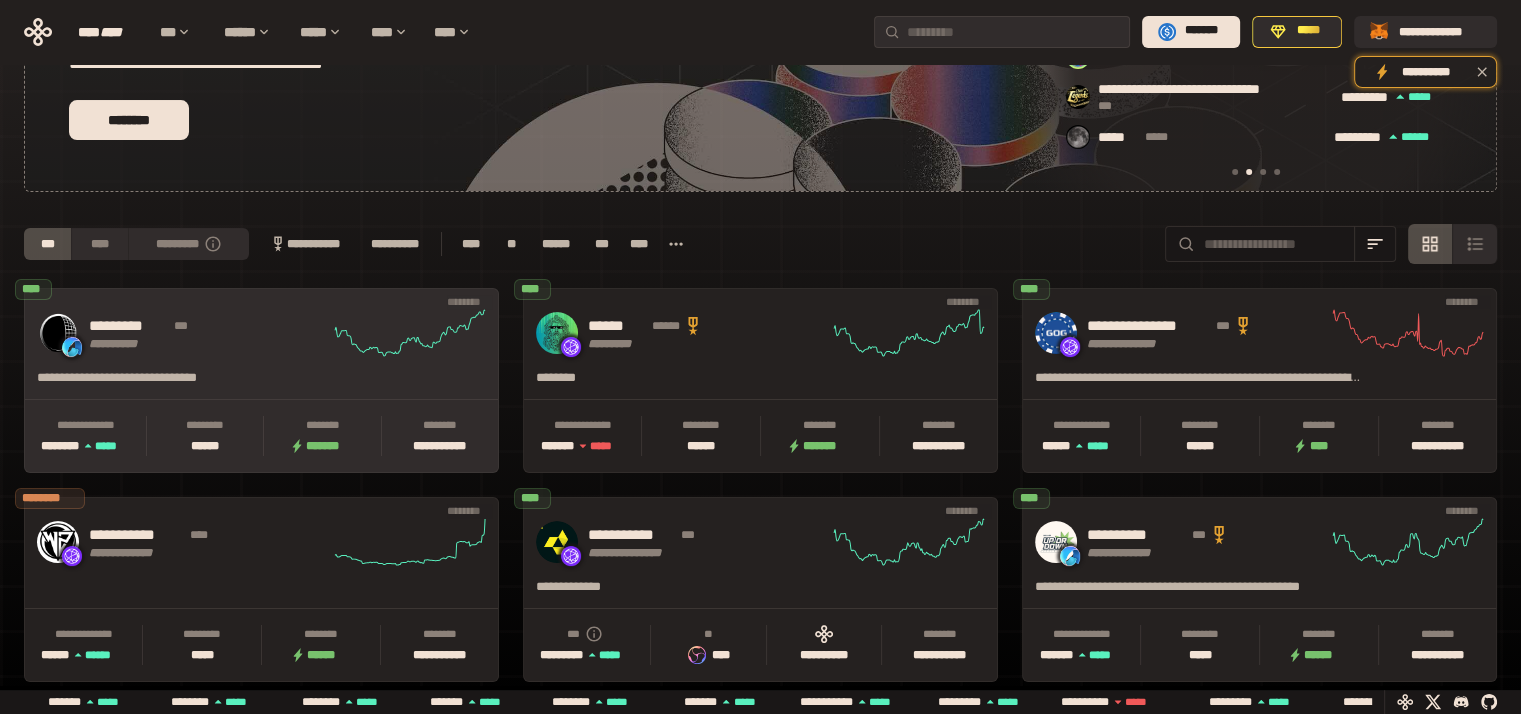 click on "**********" at bounding box center [261, 333] 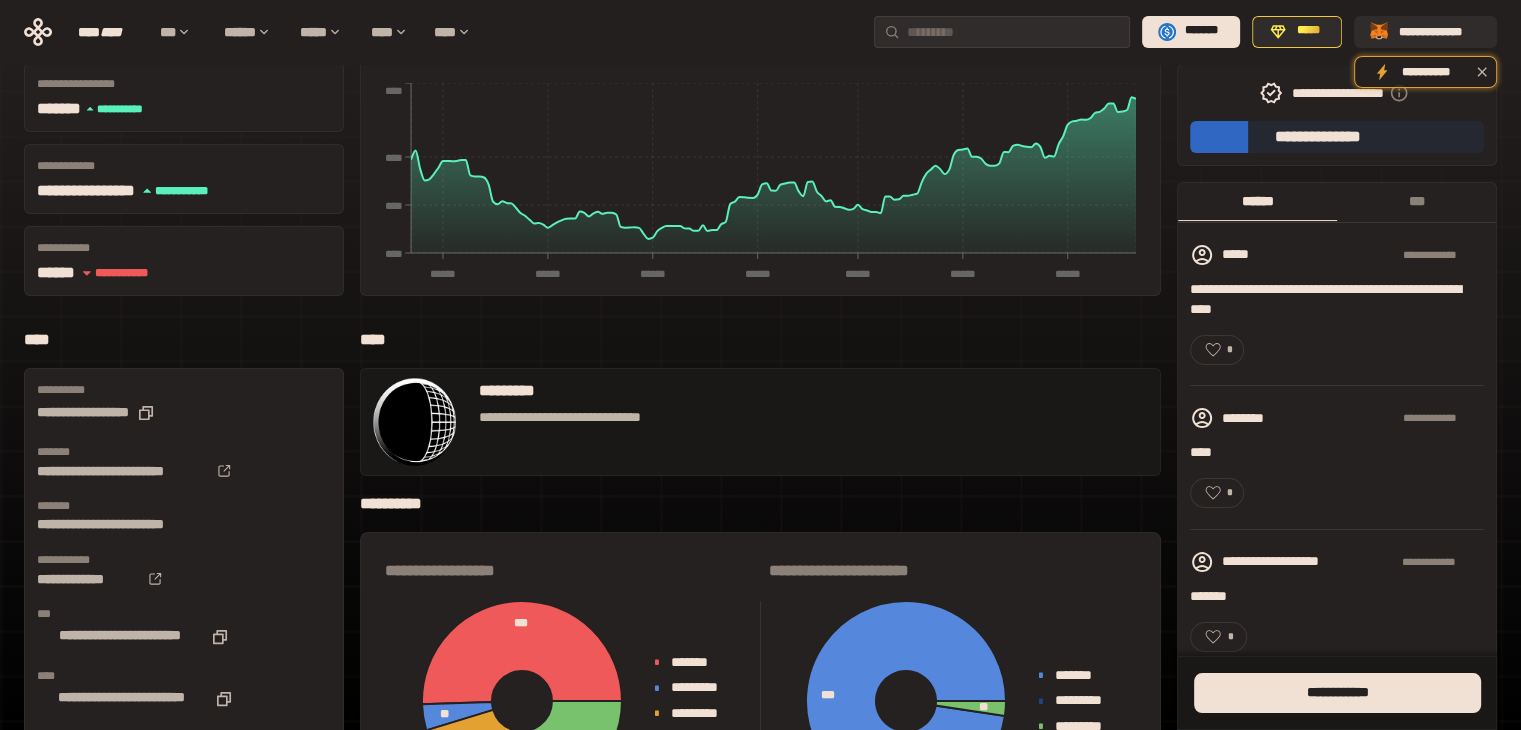 scroll, scrollTop: 0, scrollLeft: 0, axis: both 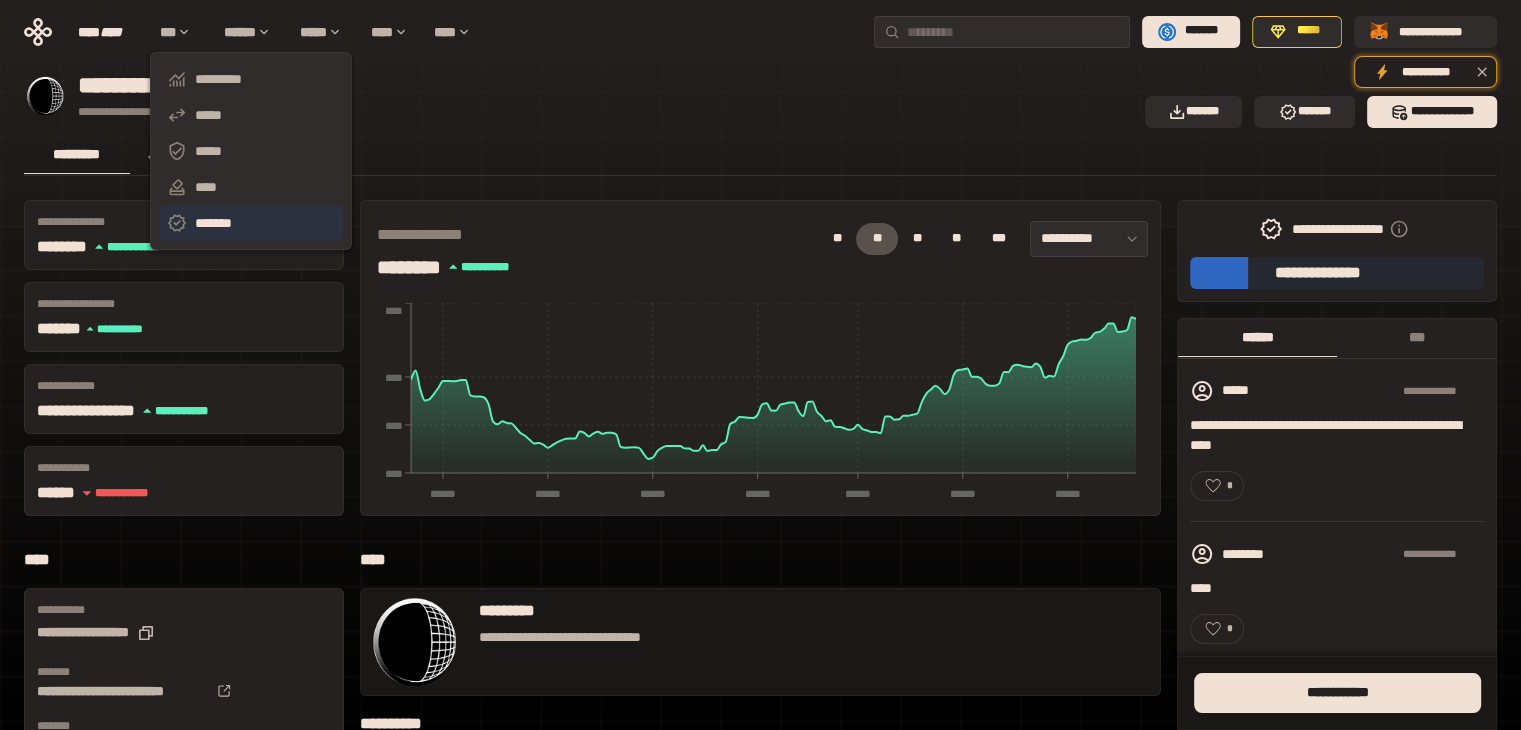 click on "*******" at bounding box center [251, 223] 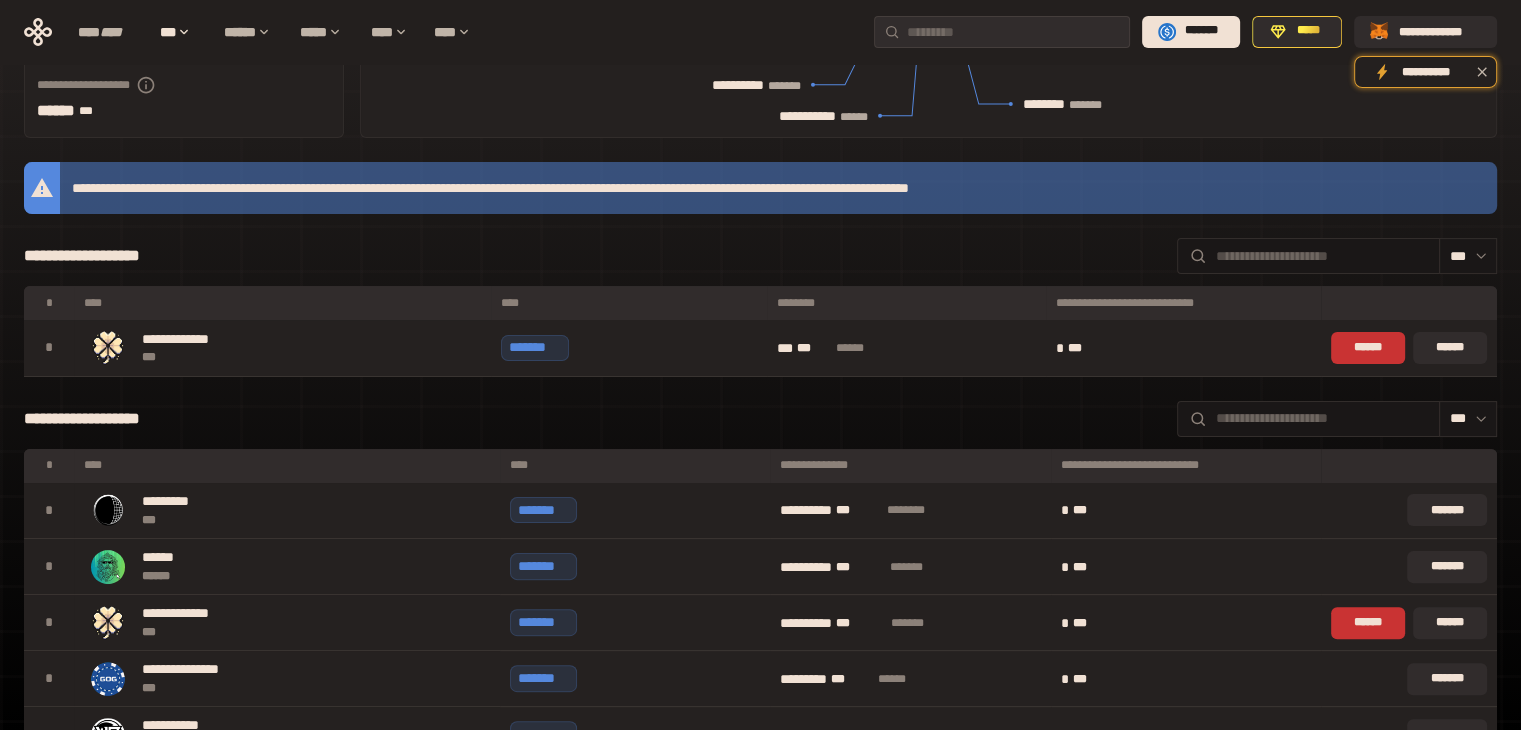 scroll, scrollTop: 500, scrollLeft: 0, axis: vertical 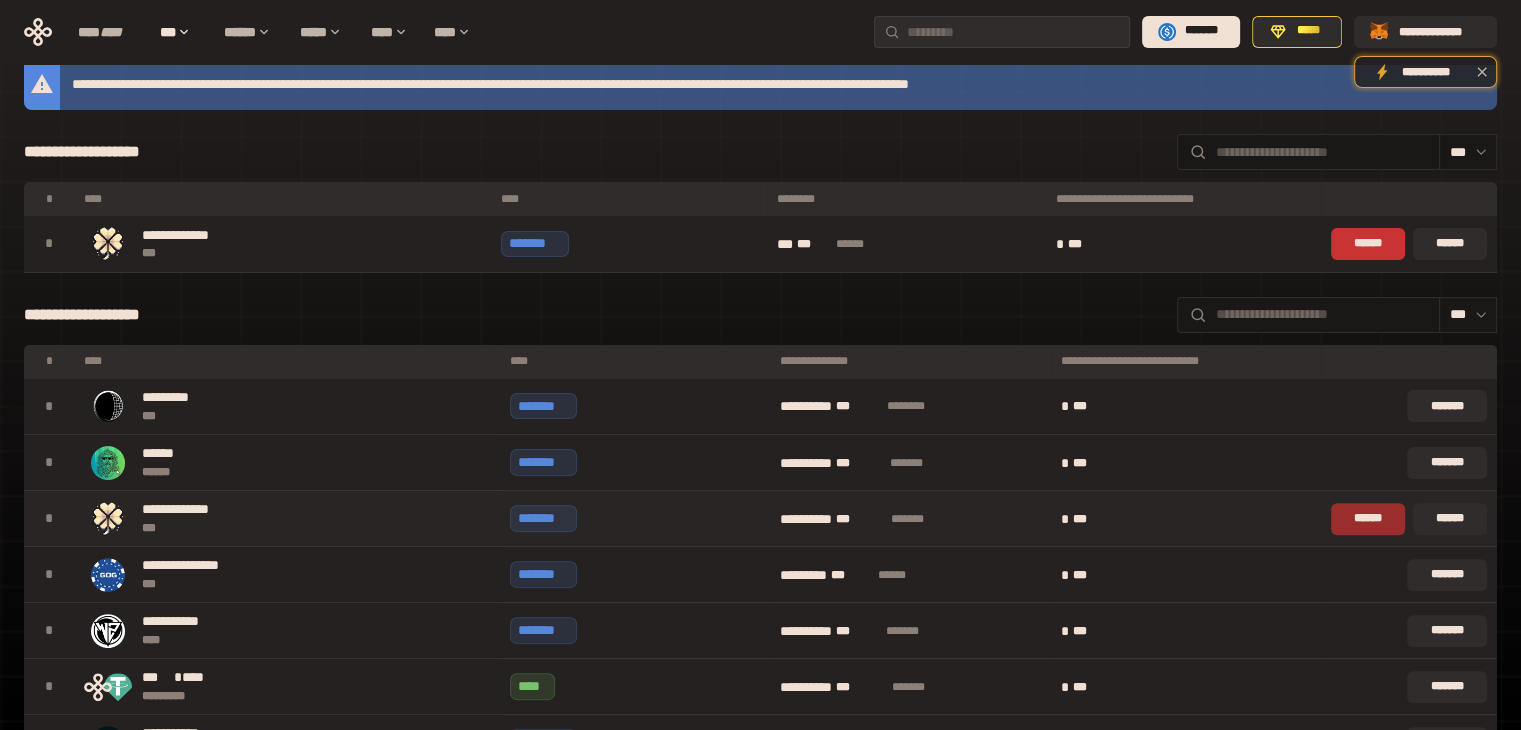 click on "******" at bounding box center [1368, 519] 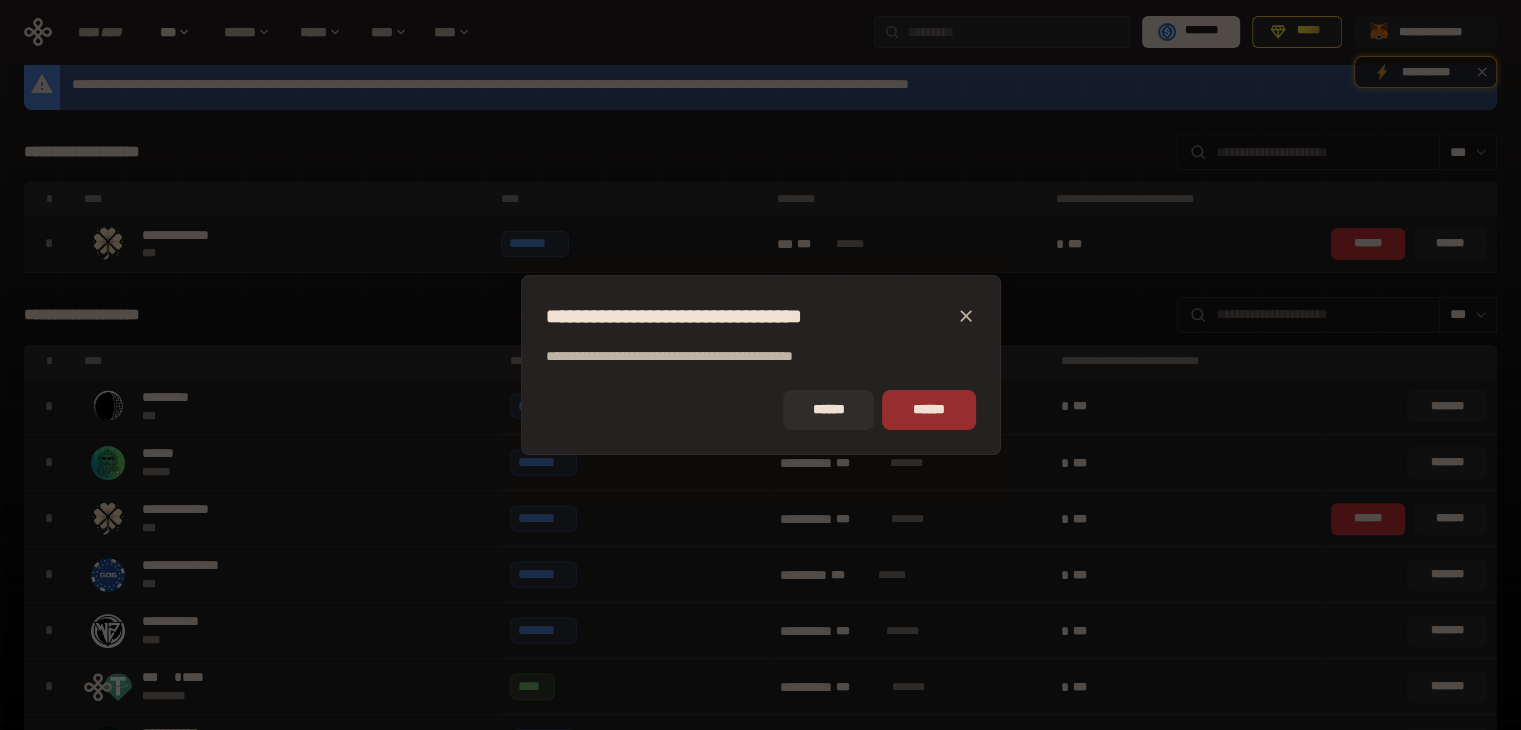 click on "******" at bounding box center (928, 410) 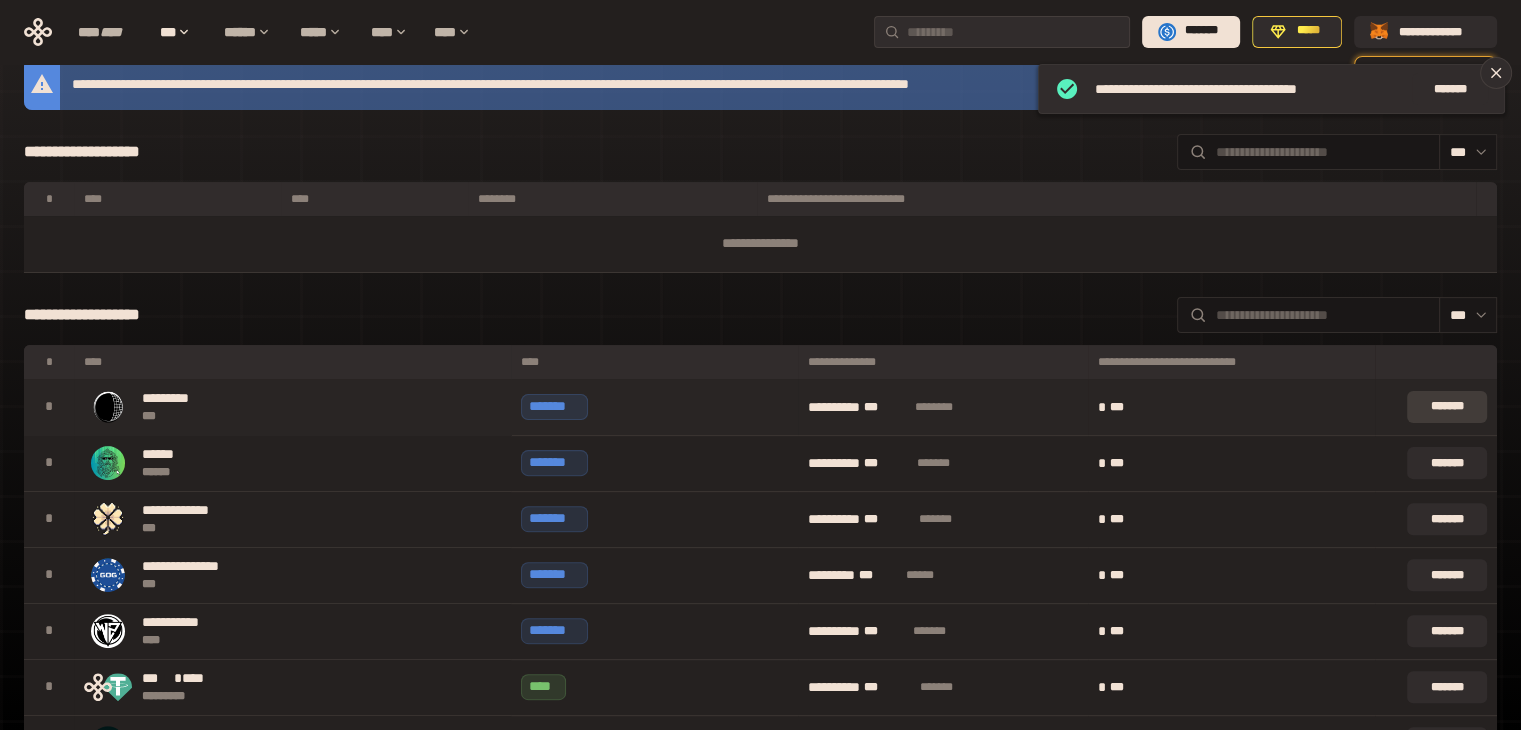 click on "*******" at bounding box center (1447, 407) 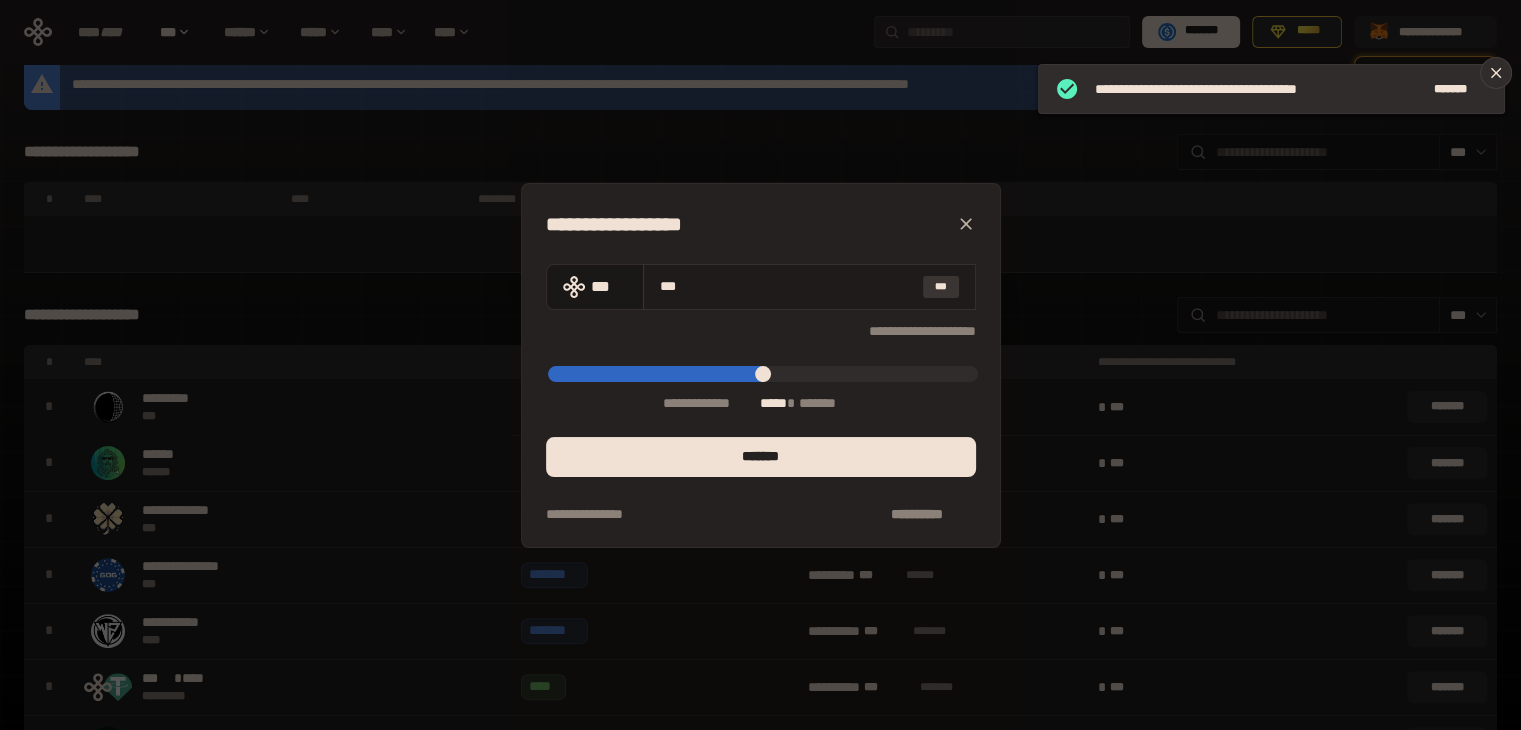 click on "***" at bounding box center [941, 287] 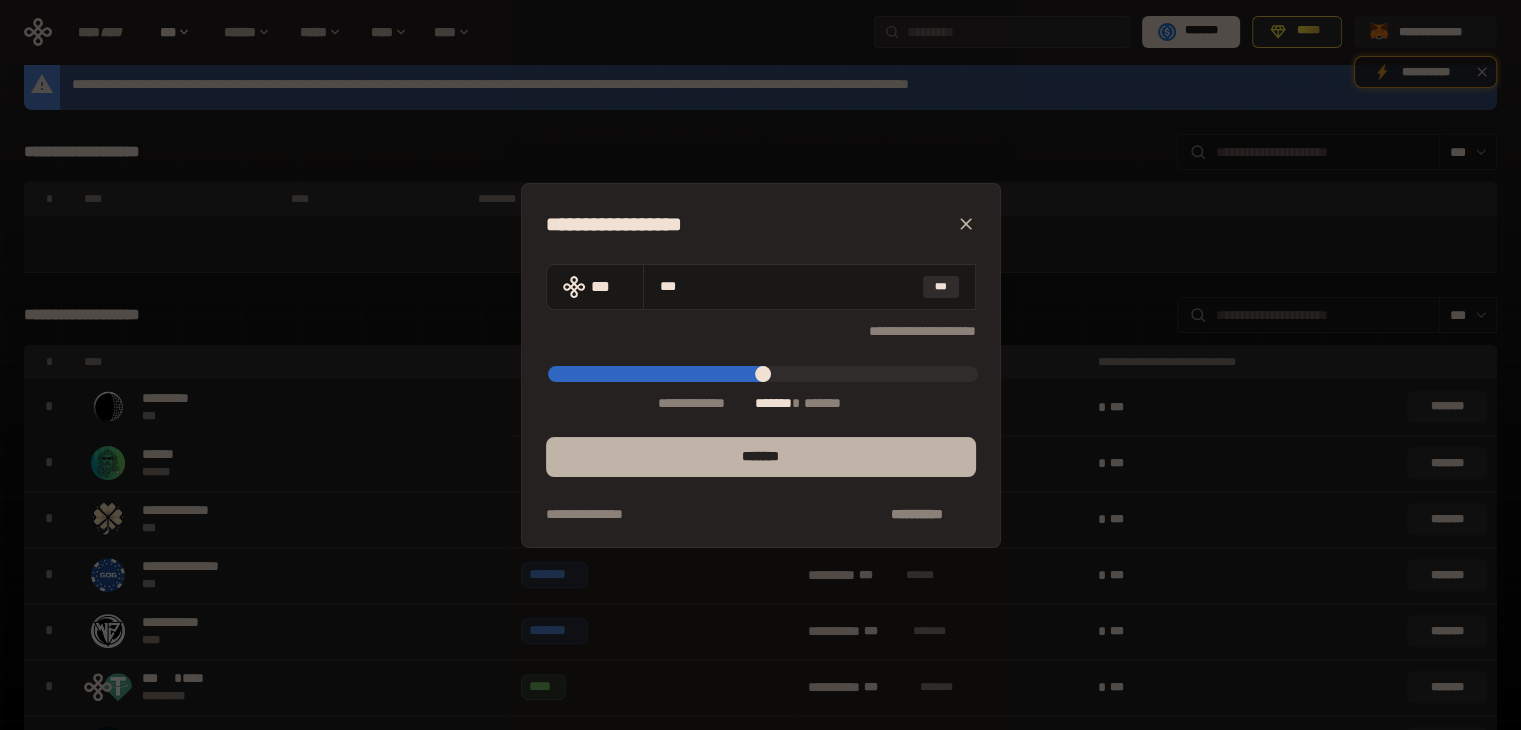 click on "*******" at bounding box center (761, 457) 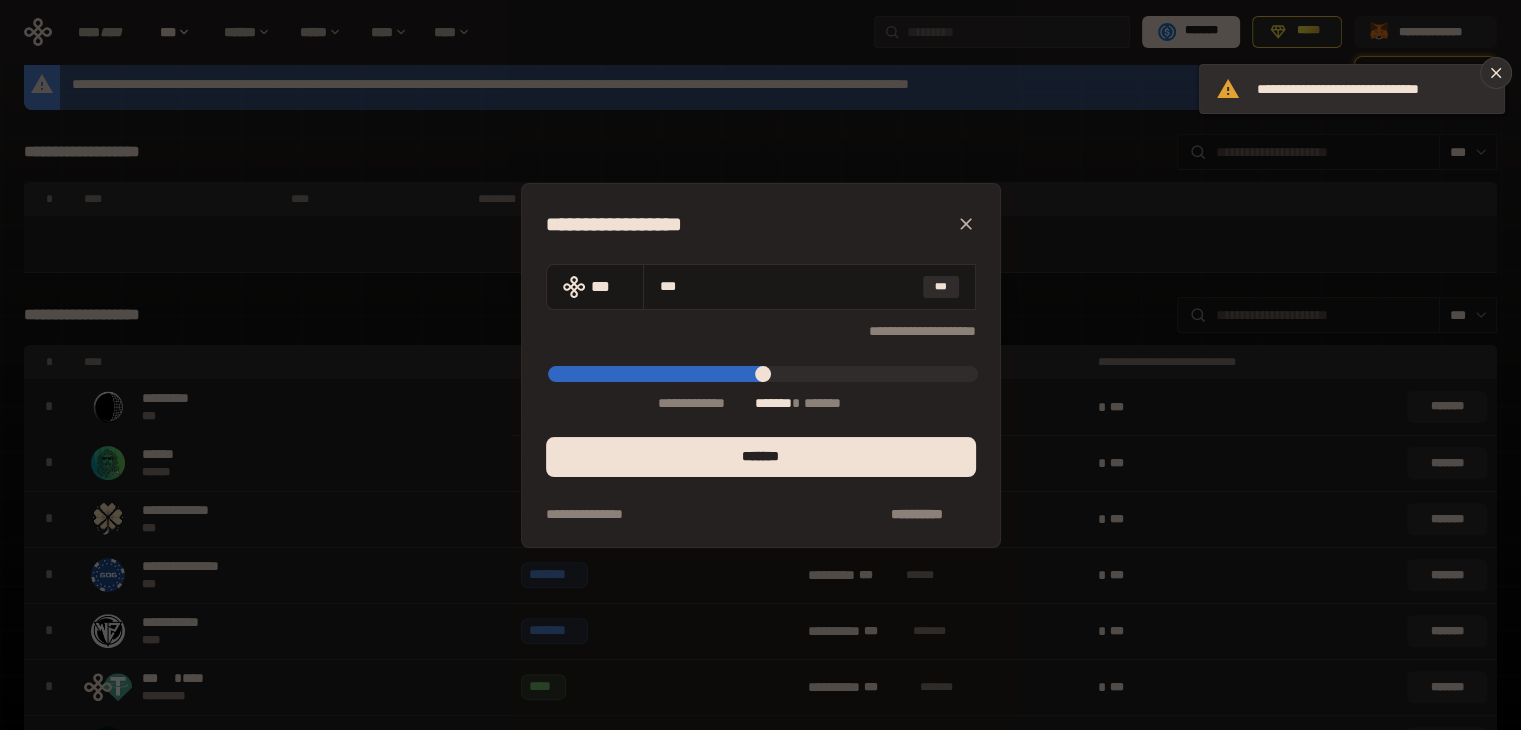 click 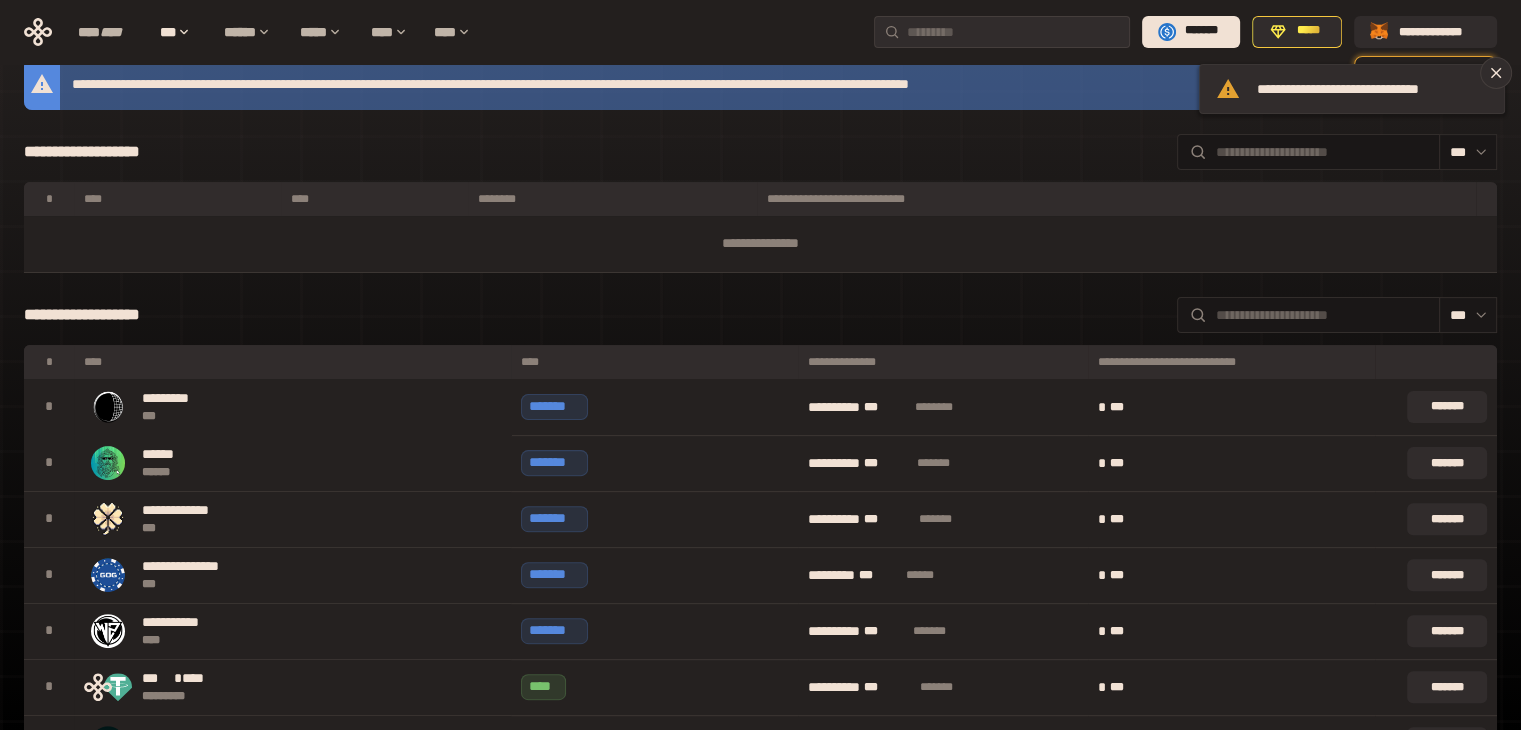 scroll, scrollTop: 0, scrollLeft: 0, axis: both 